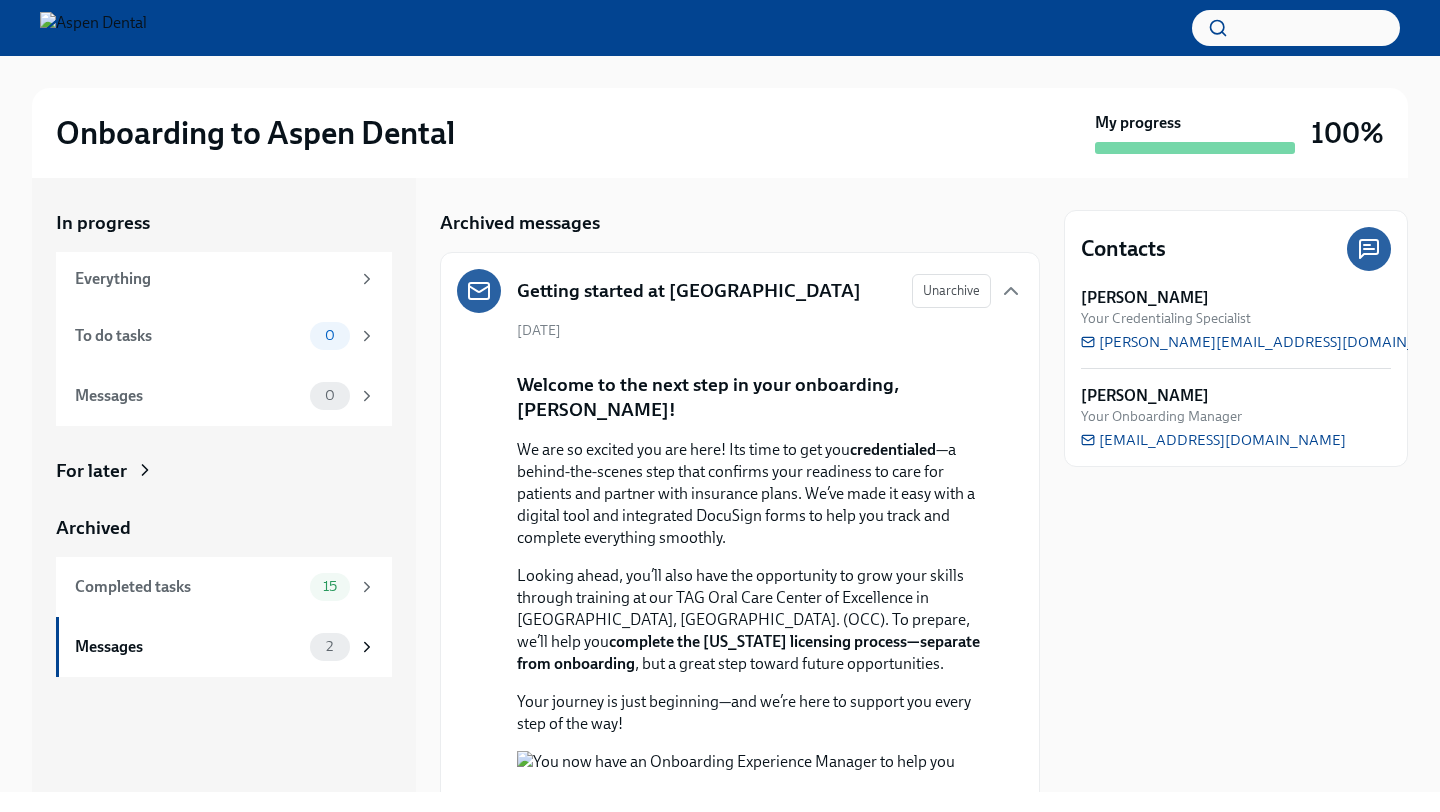 scroll, scrollTop: 0, scrollLeft: 0, axis: both 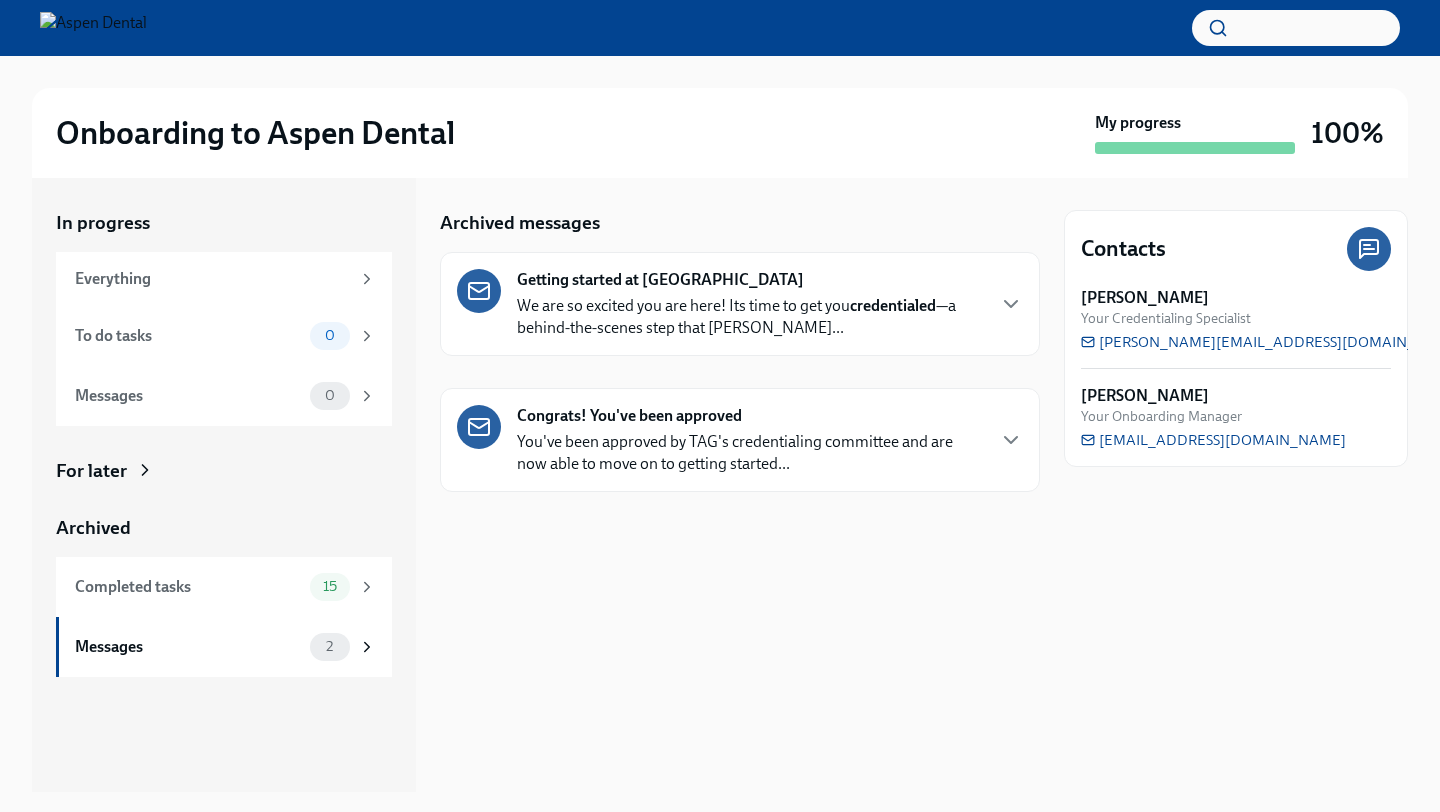 click on "Getting started at Aspen Dental We are so excited you are here! Its time to get you  credentialed —a behind-the-scenes step that confi... Congrats! You've been approved You've been approved by TAG's credentialing committee and are now able to move on to getting started..." at bounding box center [740, 372] 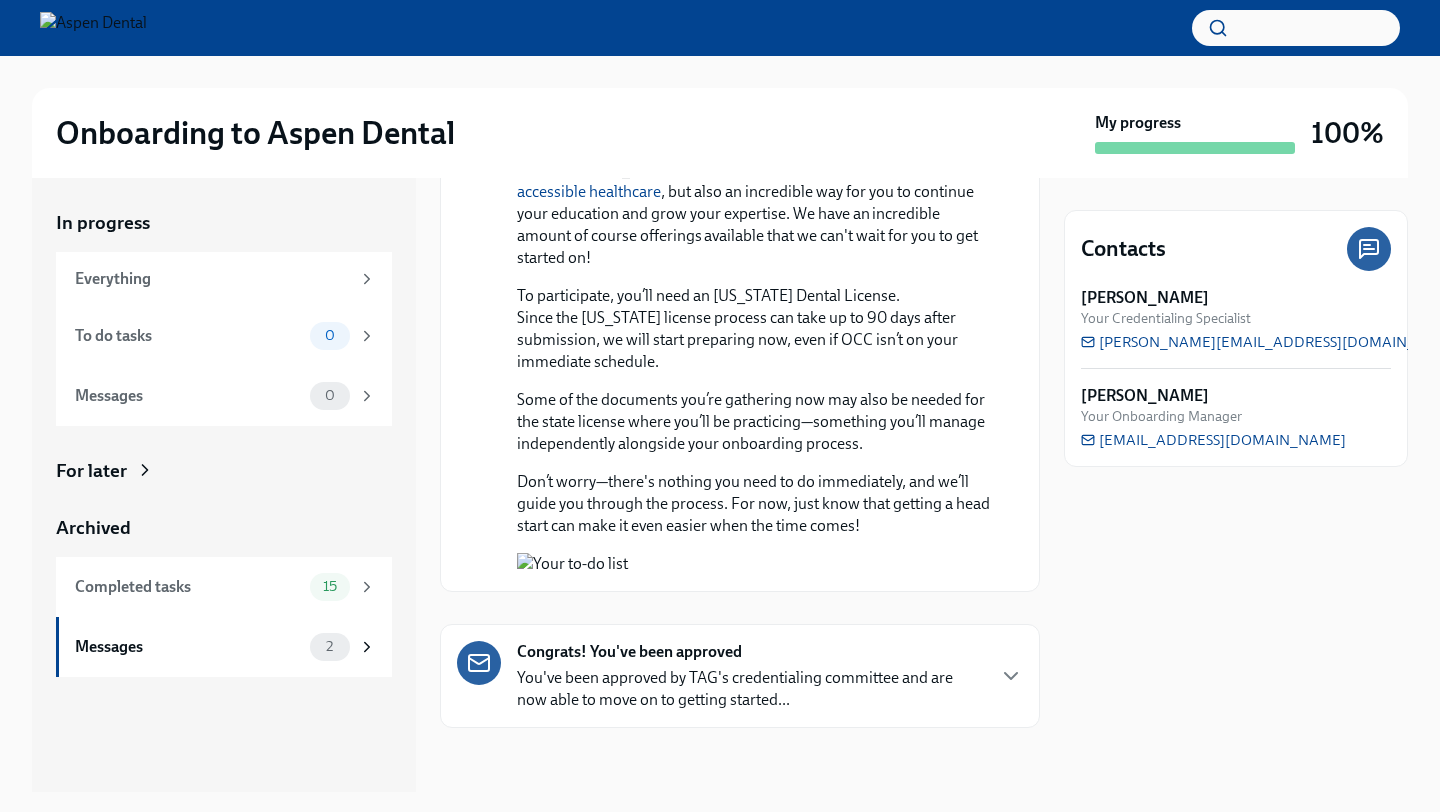 scroll, scrollTop: 1819, scrollLeft: 0, axis: vertical 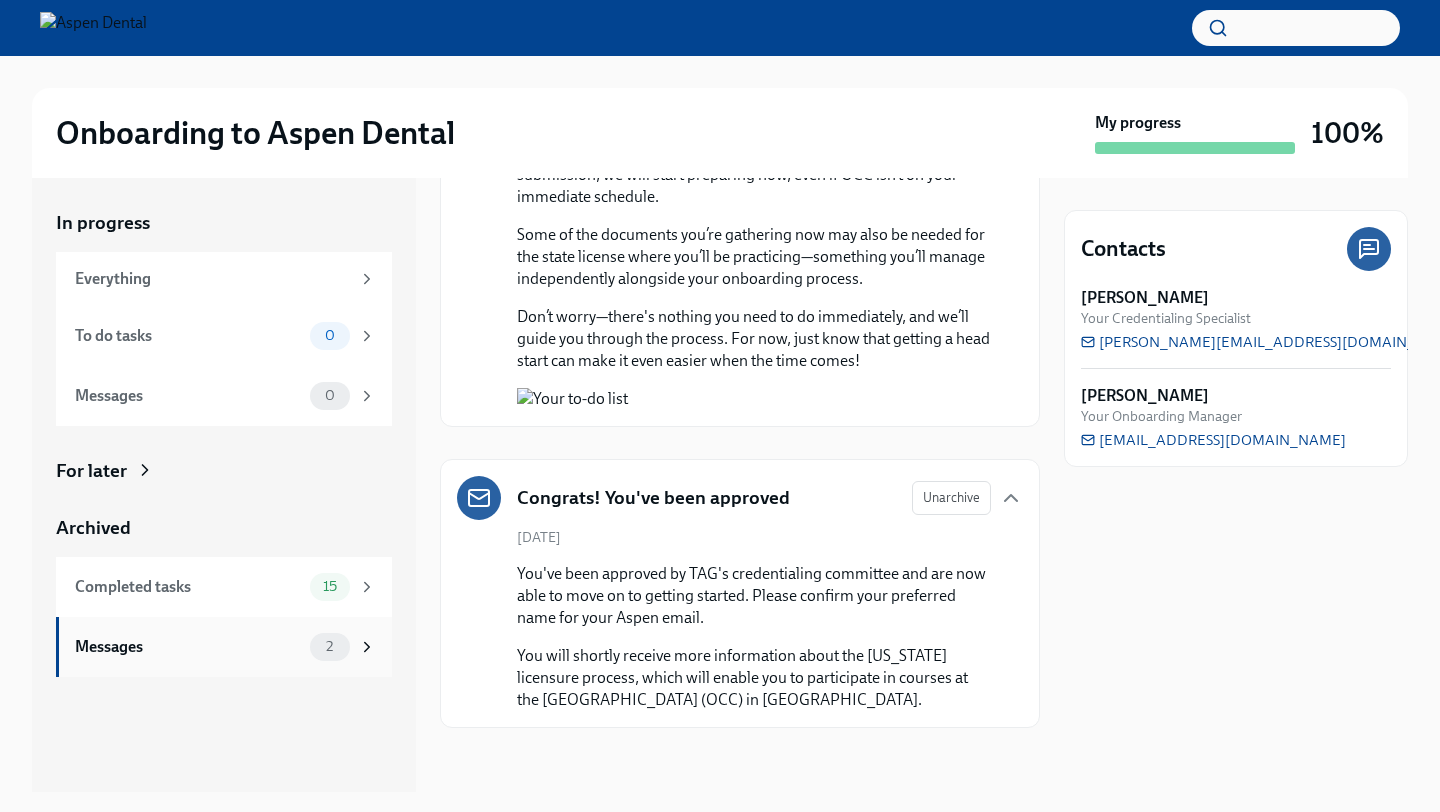 click on "Messages" at bounding box center (188, 647) 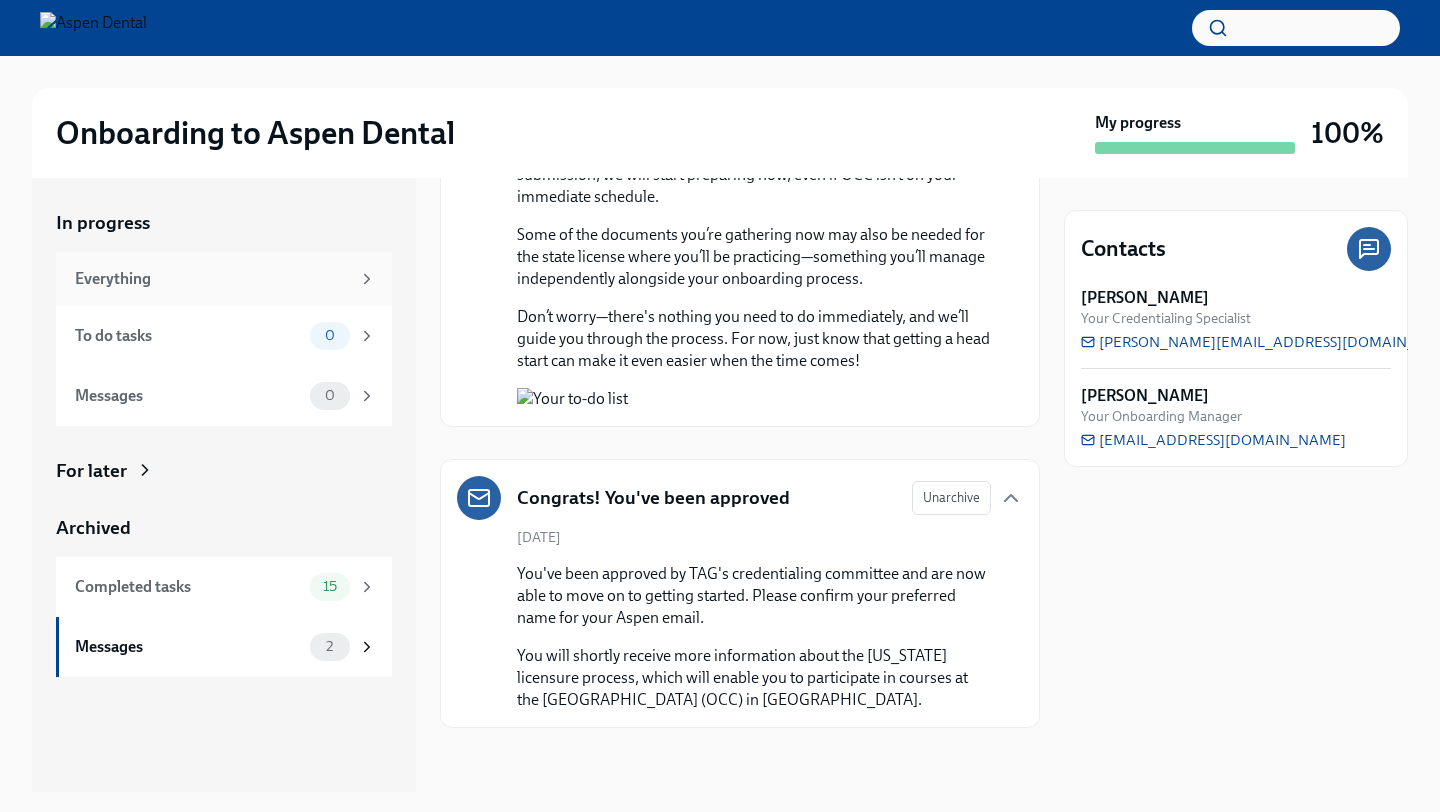 click on "Everything" at bounding box center [212, 279] 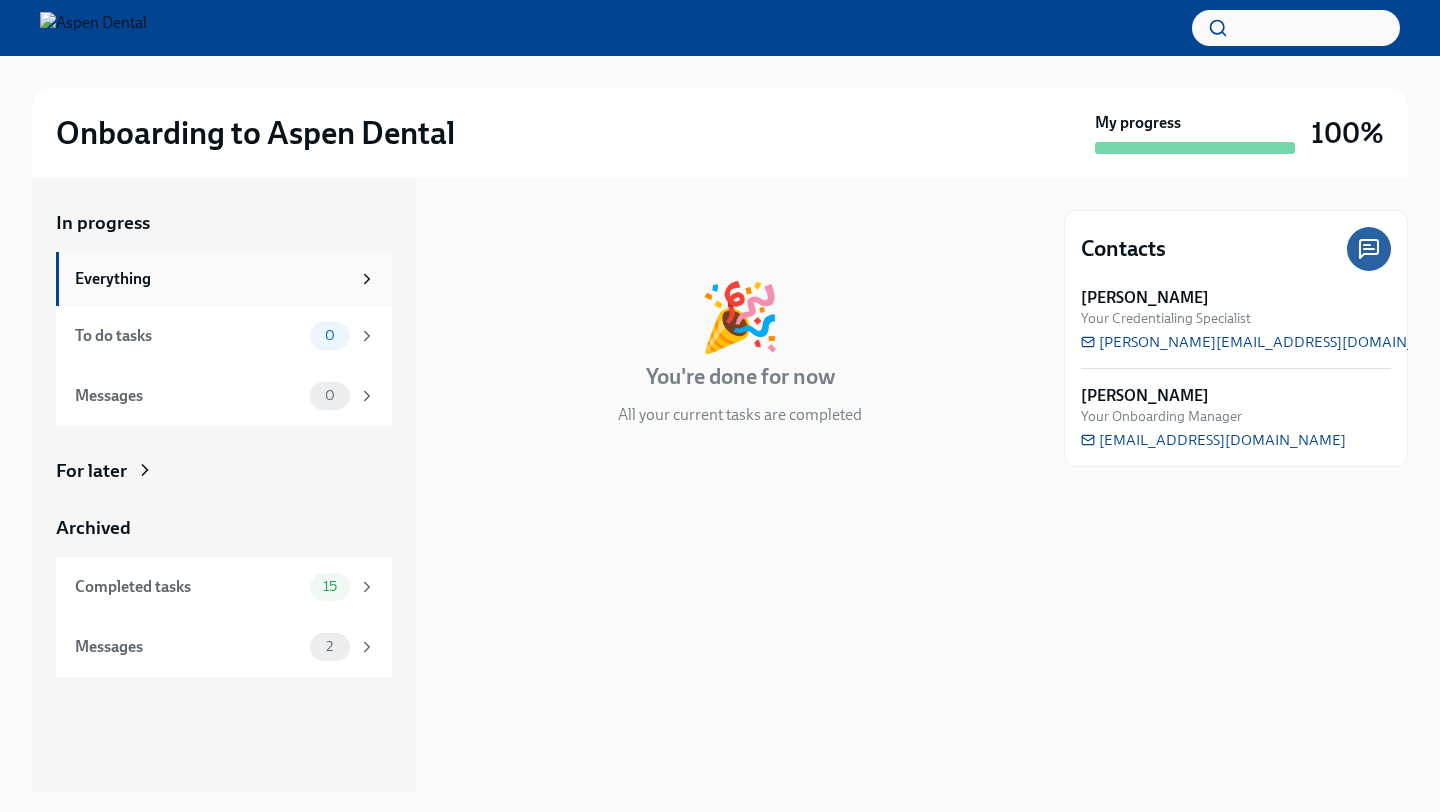 scroll, scrollTop: 0, scrollLeft: 0, axis: both 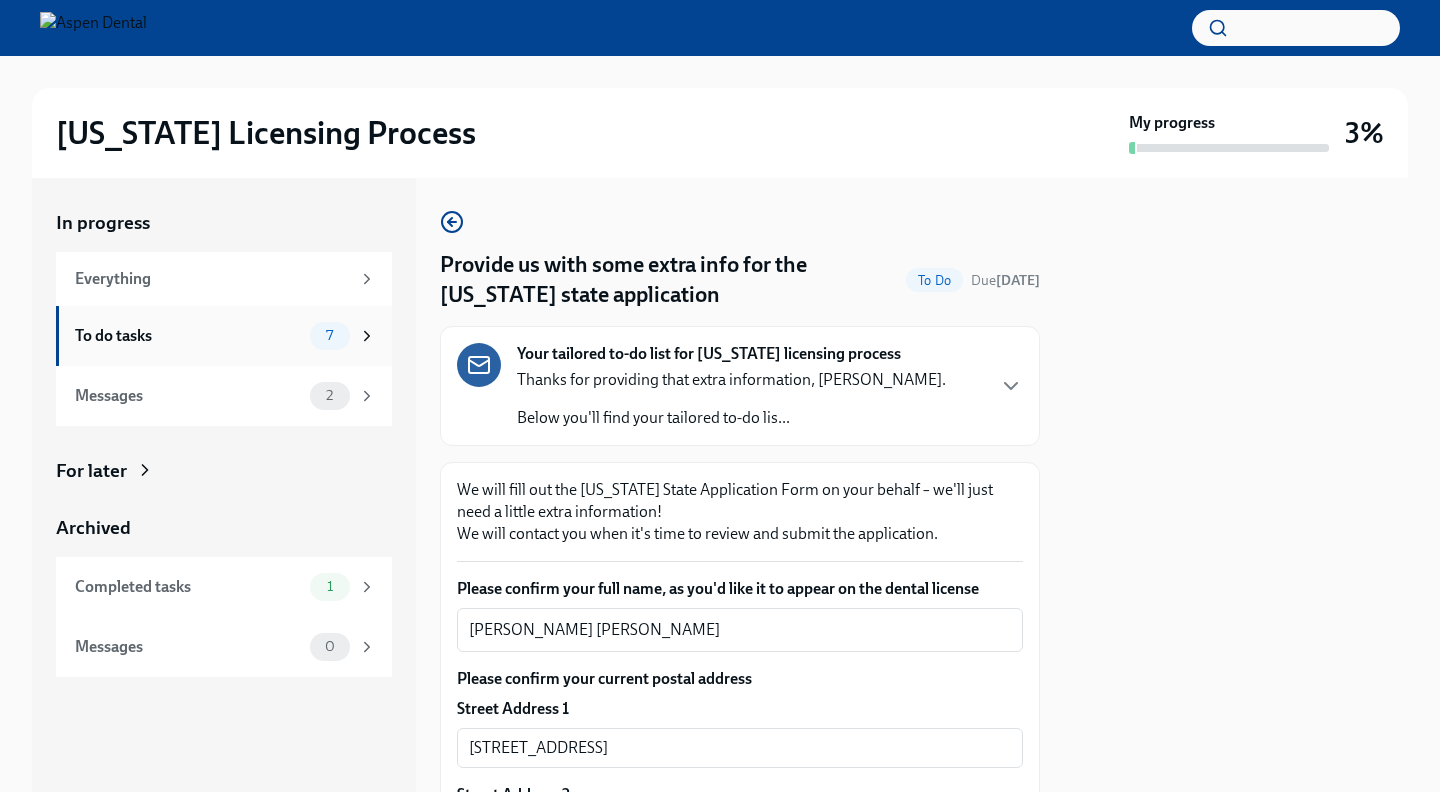 click on "7" at bounding box center (329, 335) 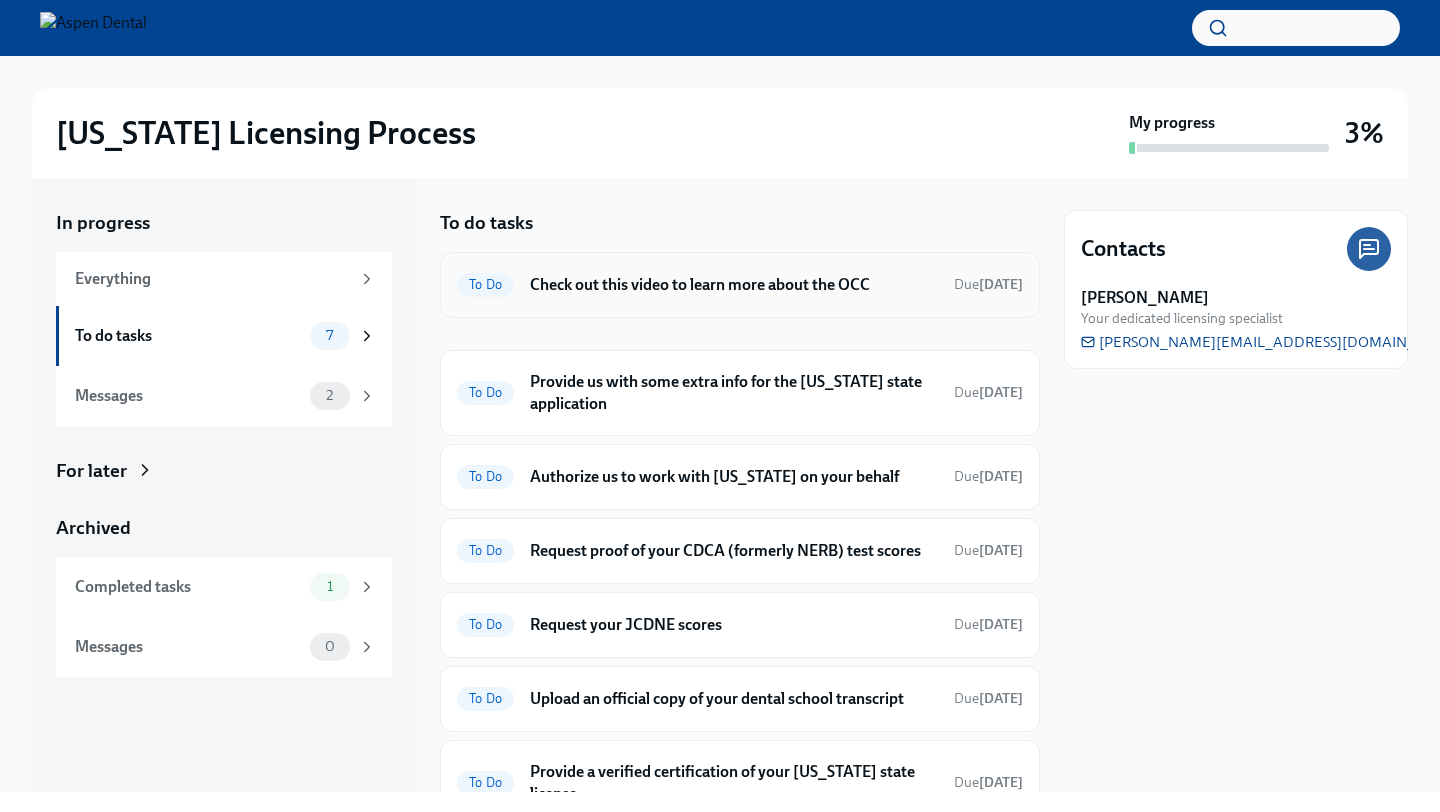 click on "Check out this video to learn more about the OCC" at bounding box center (734, 285) 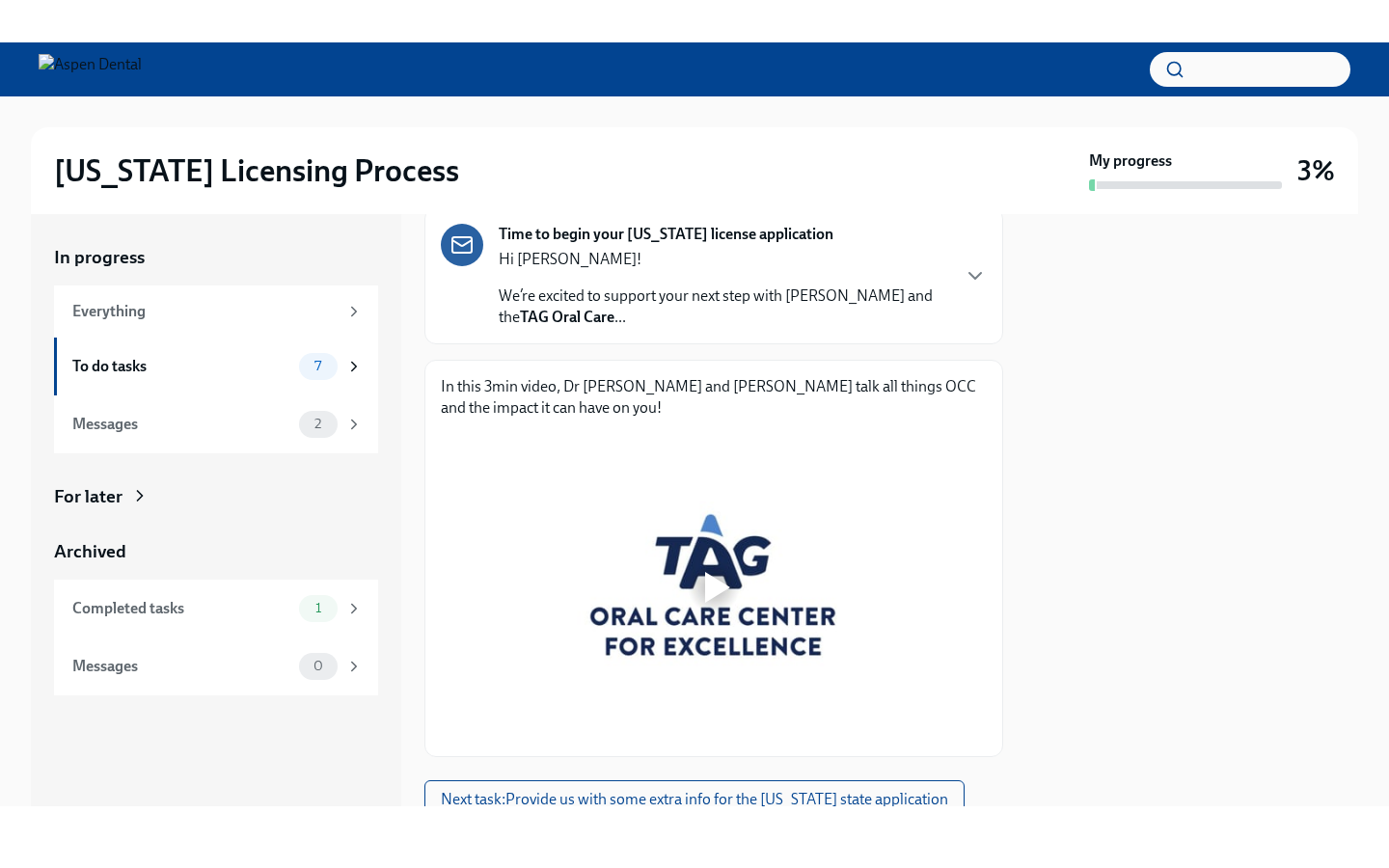 scroll, scrollTop: 171, scrollLeft: 0, axis: vertical 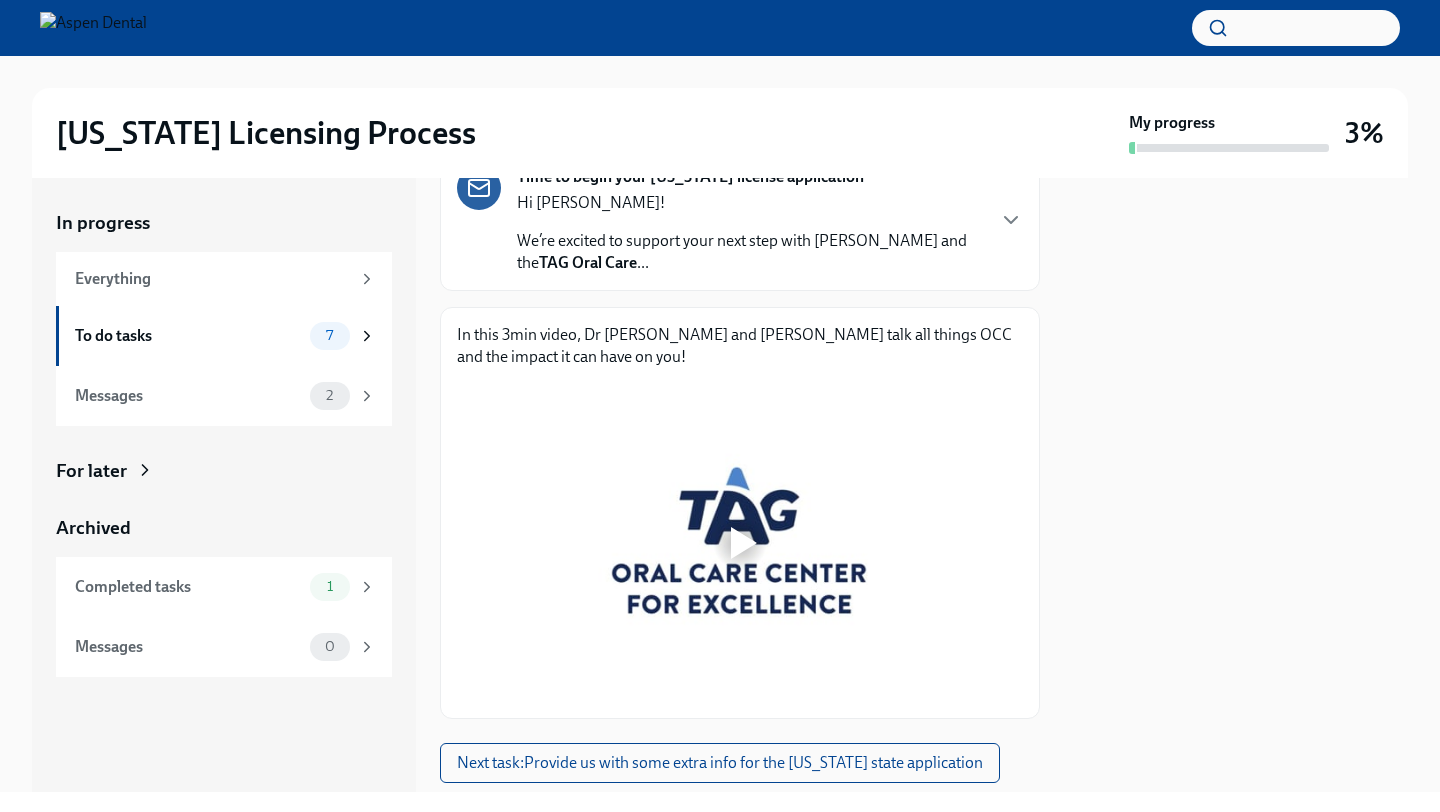 click at bounding box center [740, 543] 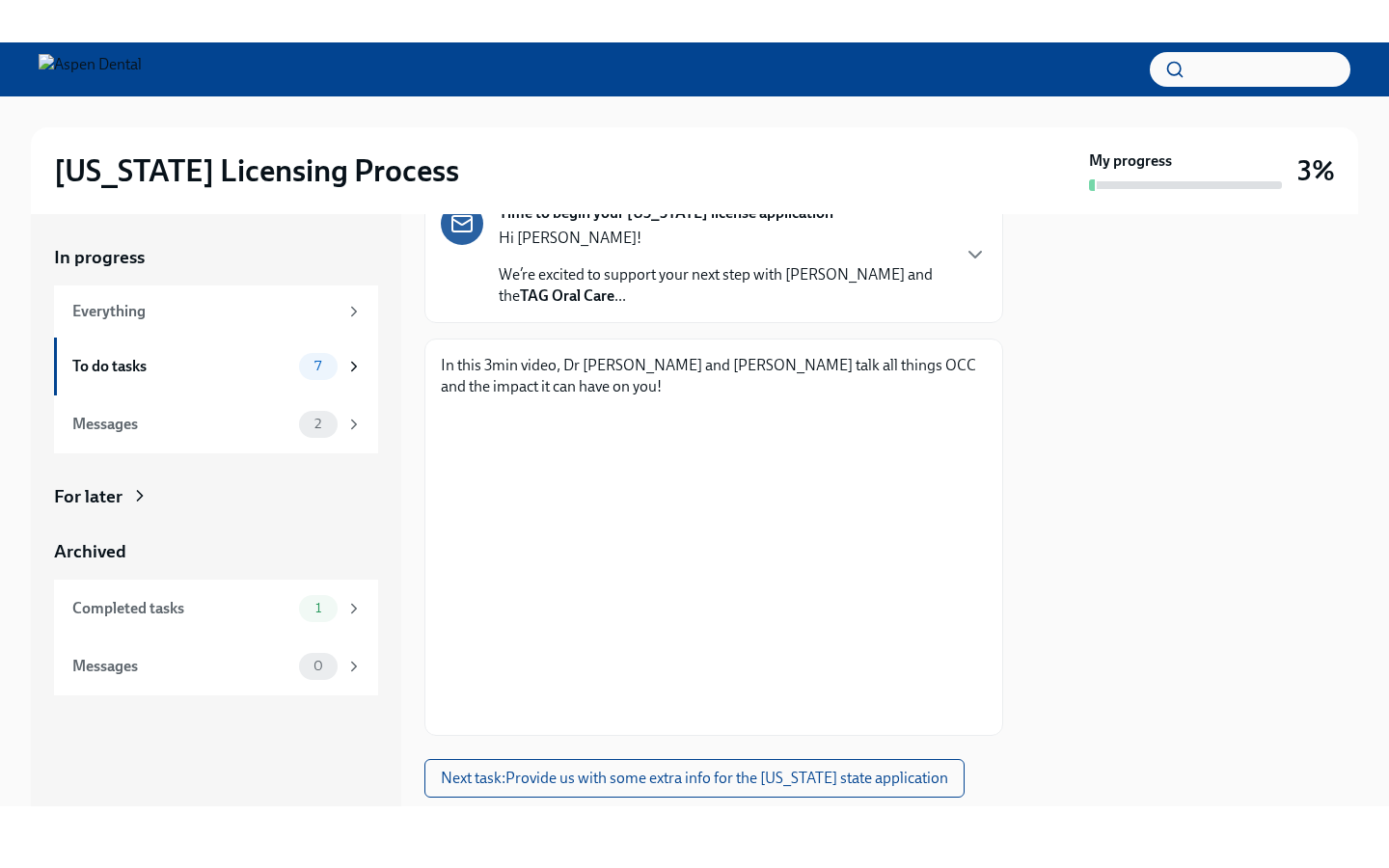 scroll, scrollTop: 139, scrollLeft: 0, axis: vertical 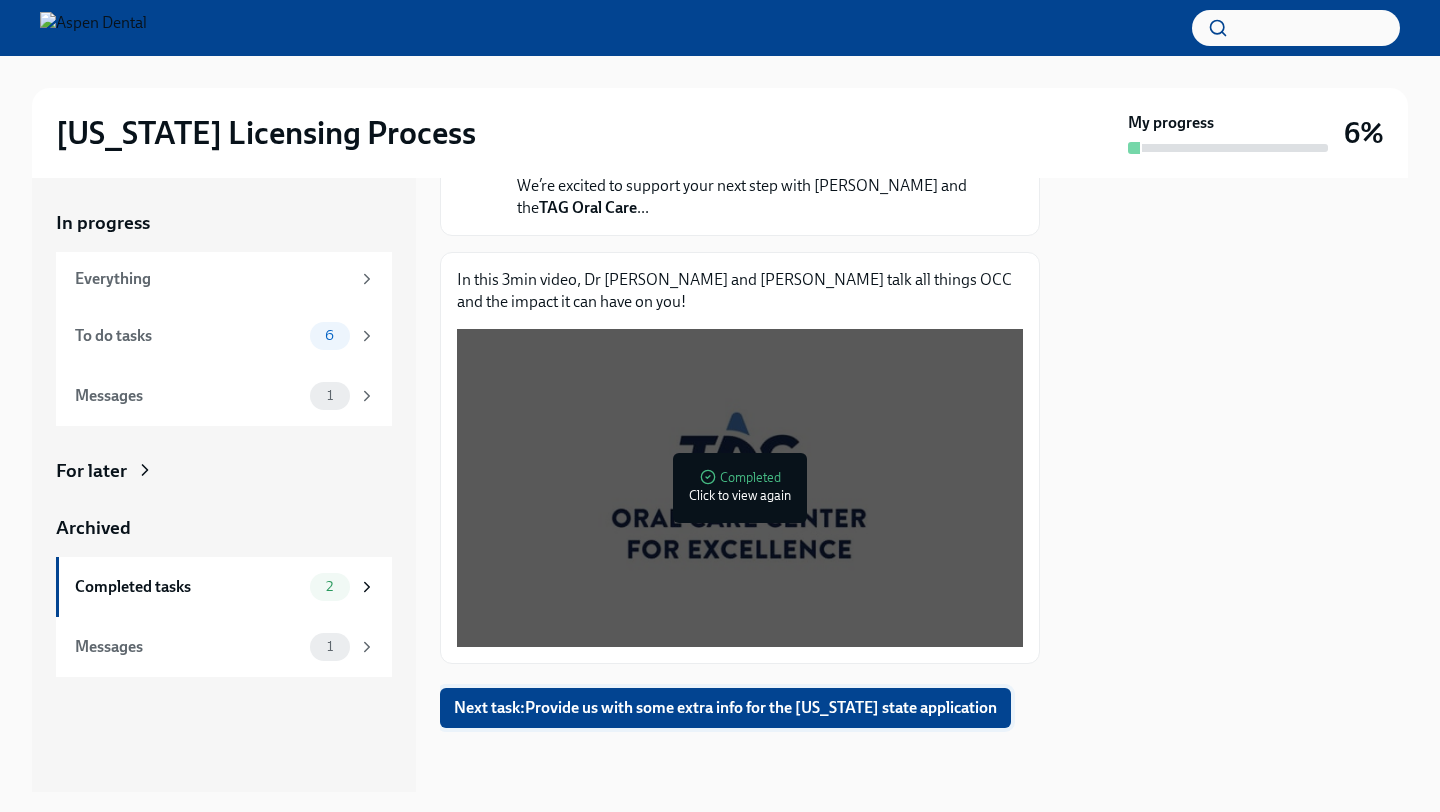 click on "Next task :  Provide us with some extra info for the [US_STATE] state application" at bounding box center [725, 708] 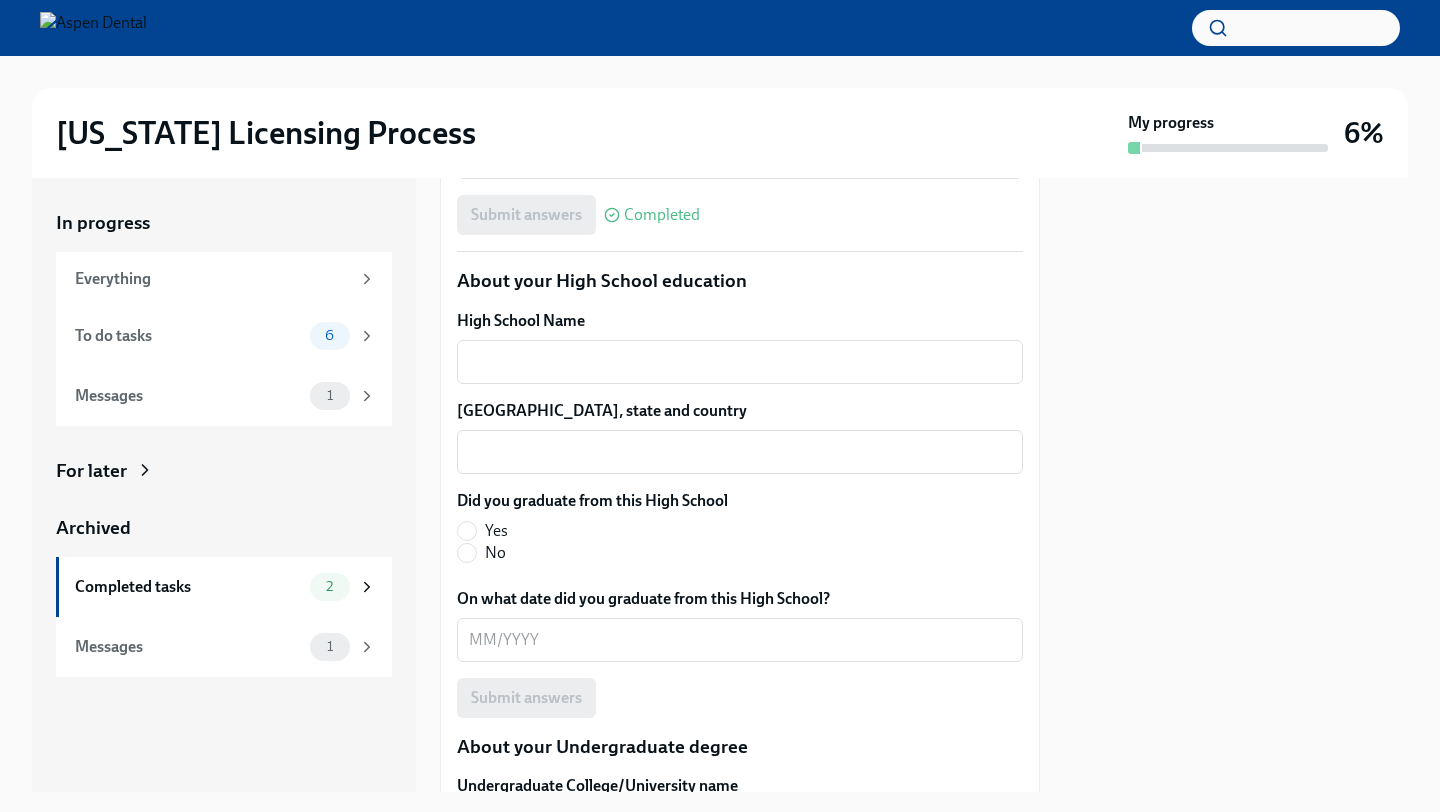 scroll, scrollTop: 1438, scrollLeft: 0, axis: vertical 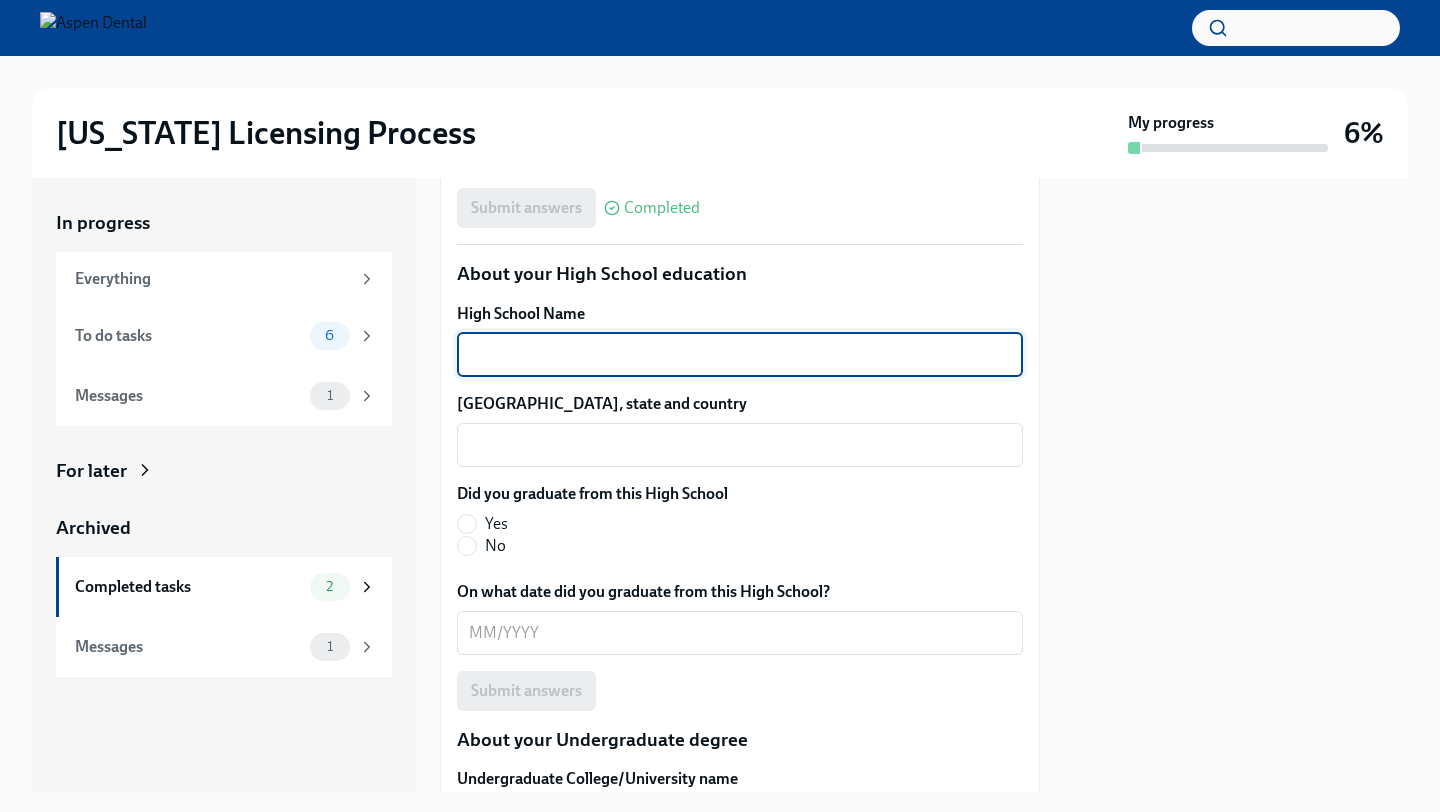 click on "High School Name" at bounding box center [740, 355] 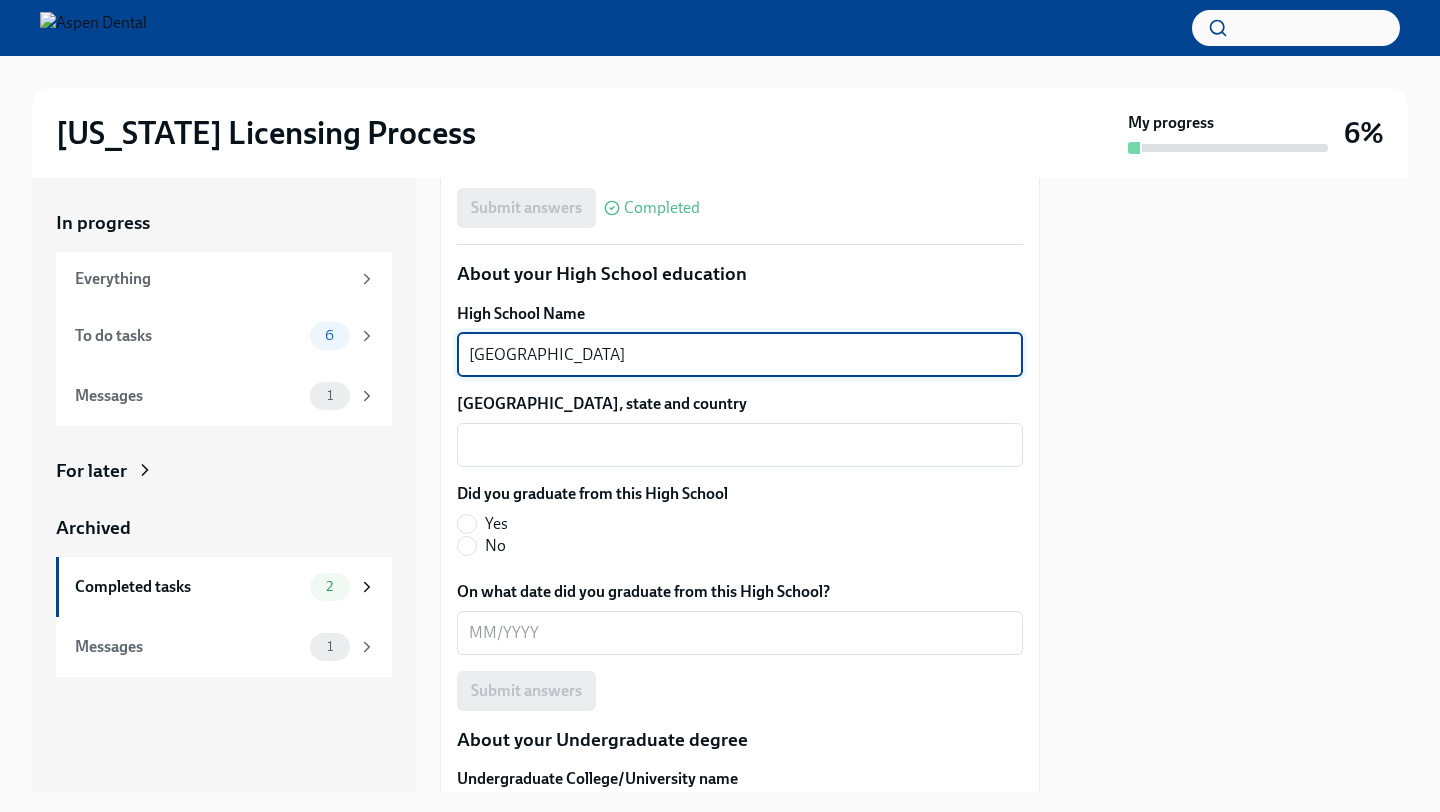 type on "[GEOGRAPHIC_DATA]" 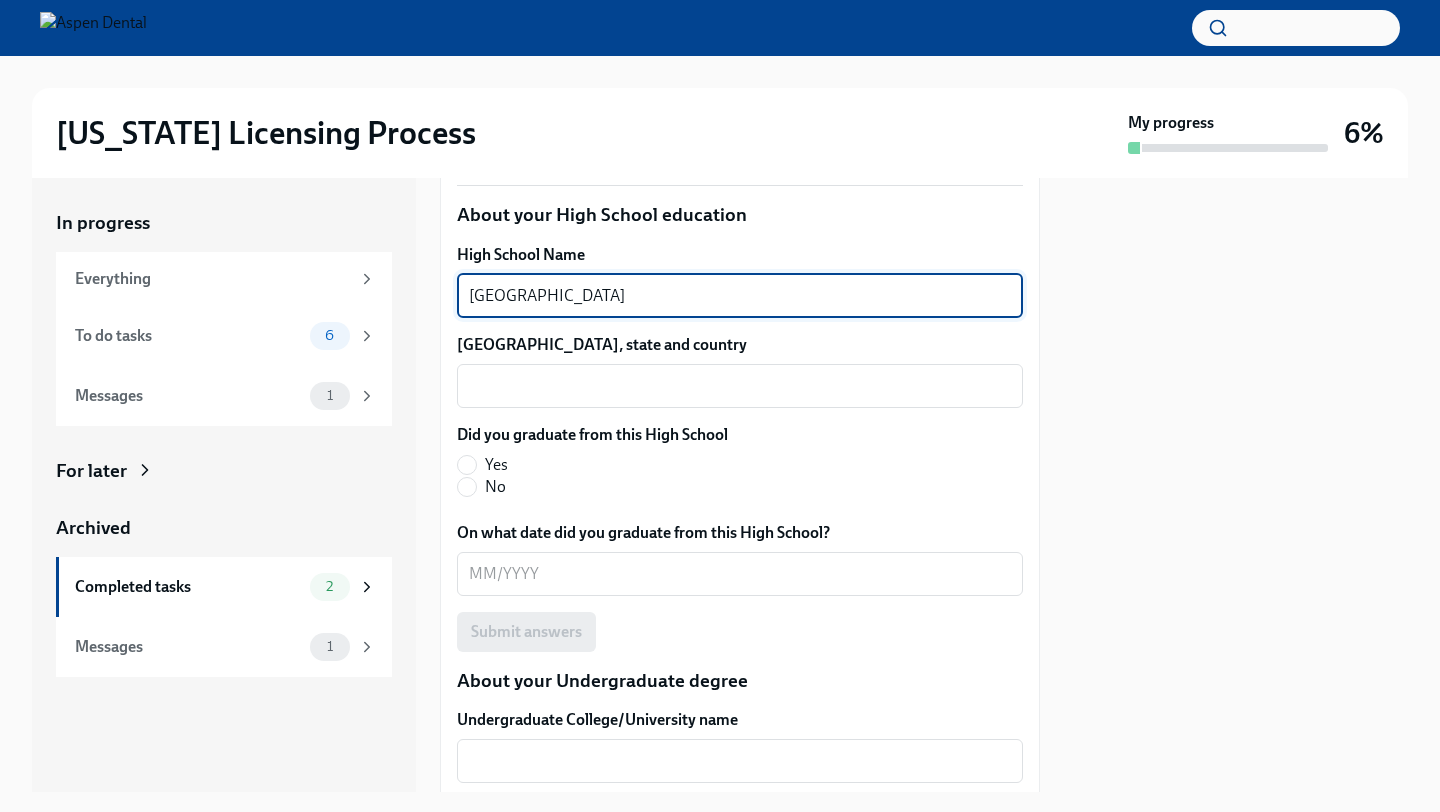 scroll, scrollTop: 1501, scrollLeft: 0, axis: vertical 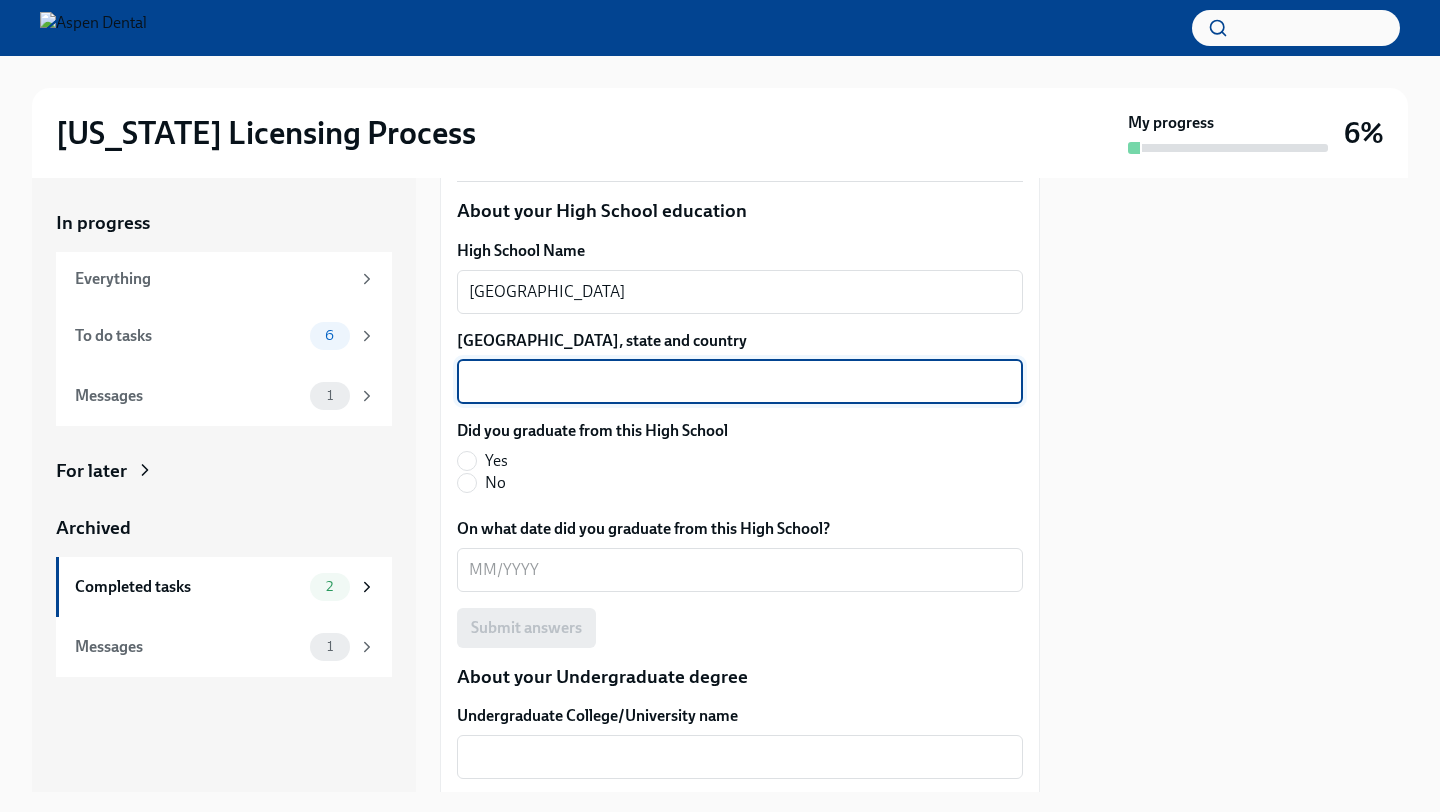 click on "[GEOGRAPHIC_DATA], state and country" at bounding box center (740, 382) 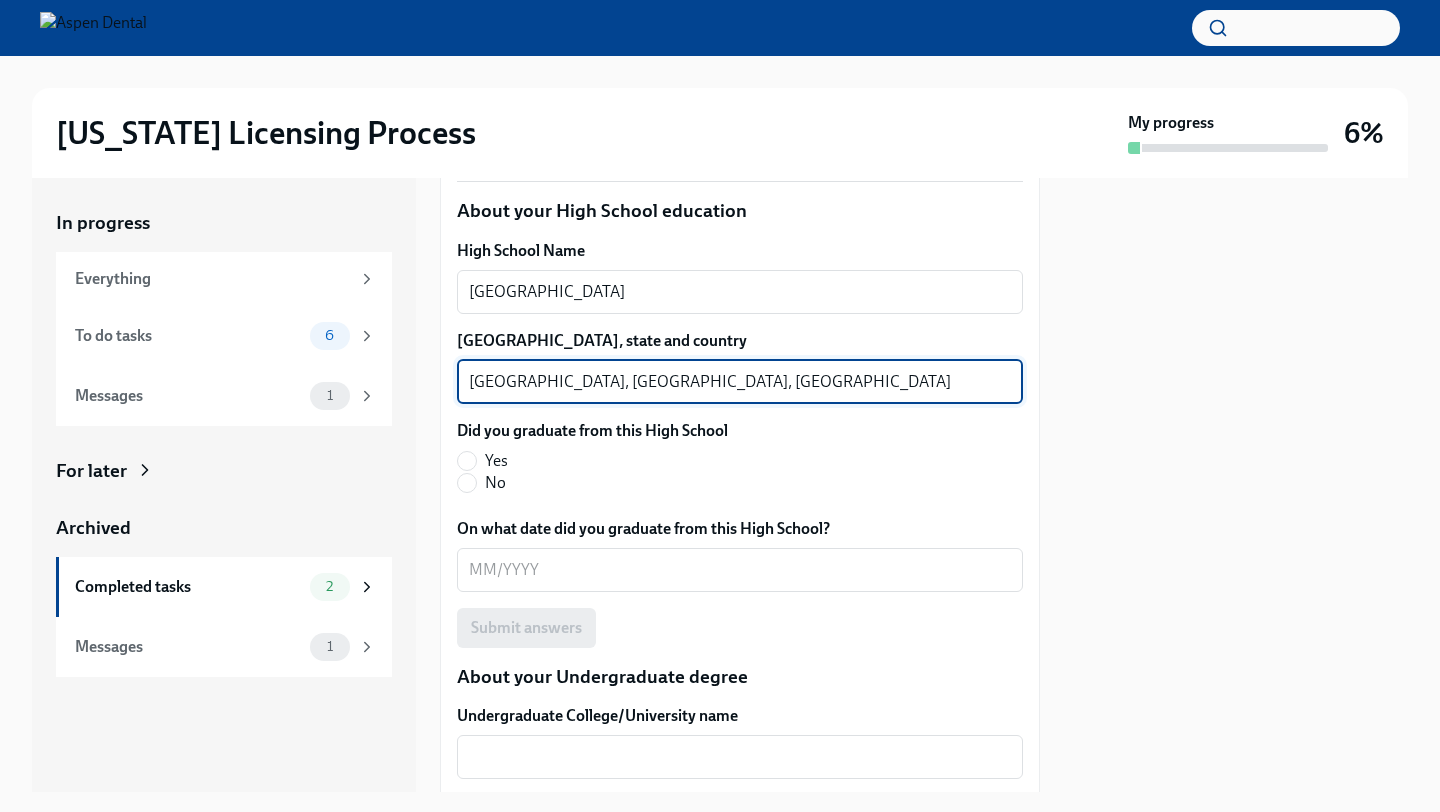 type on "[GEOGRAPHIC_DATA], [GEOGRAPHIC_DATA], [GEOGRAPHIC_DATA]" 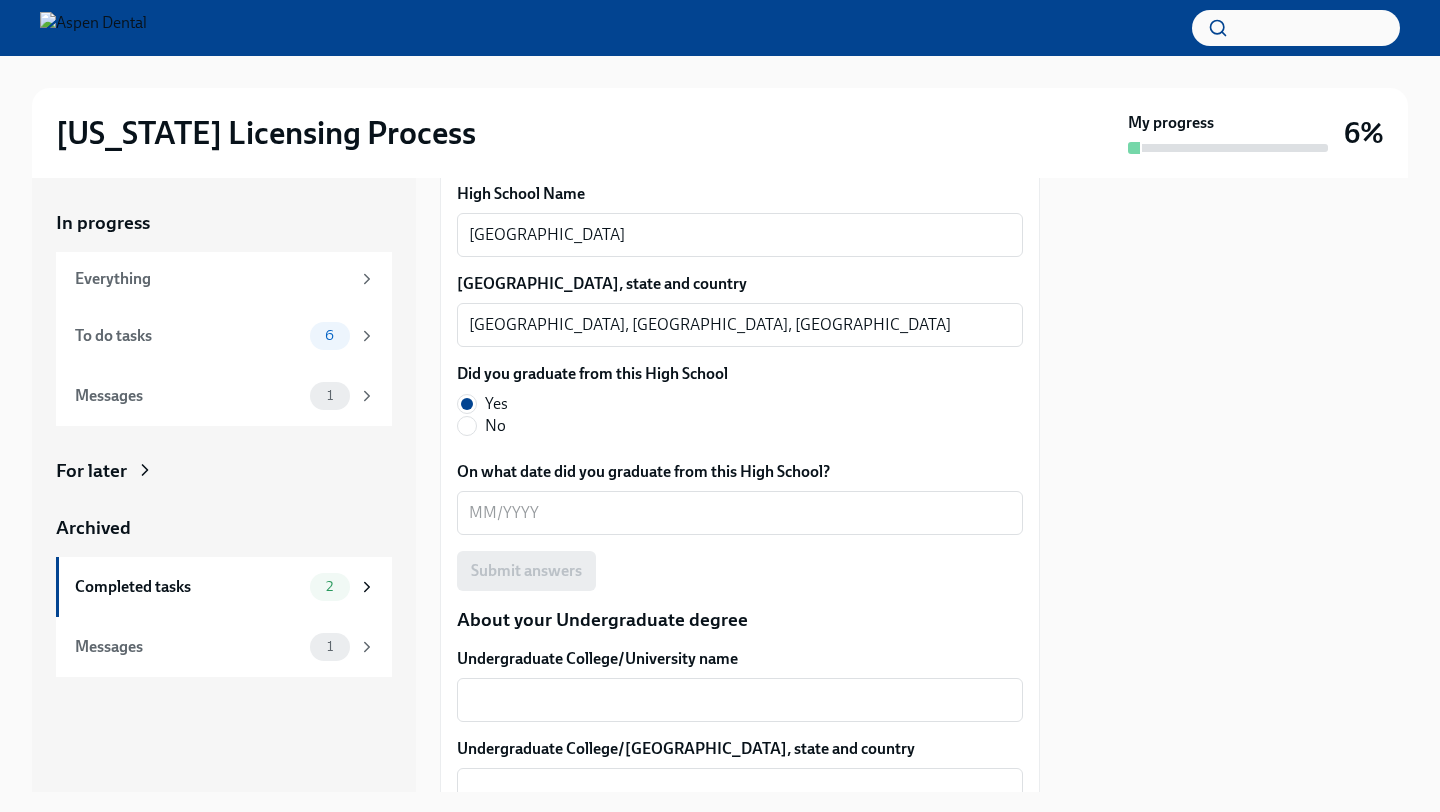 scroll, scrollTop: 1559, scrollLeft: 0, axis: vertical 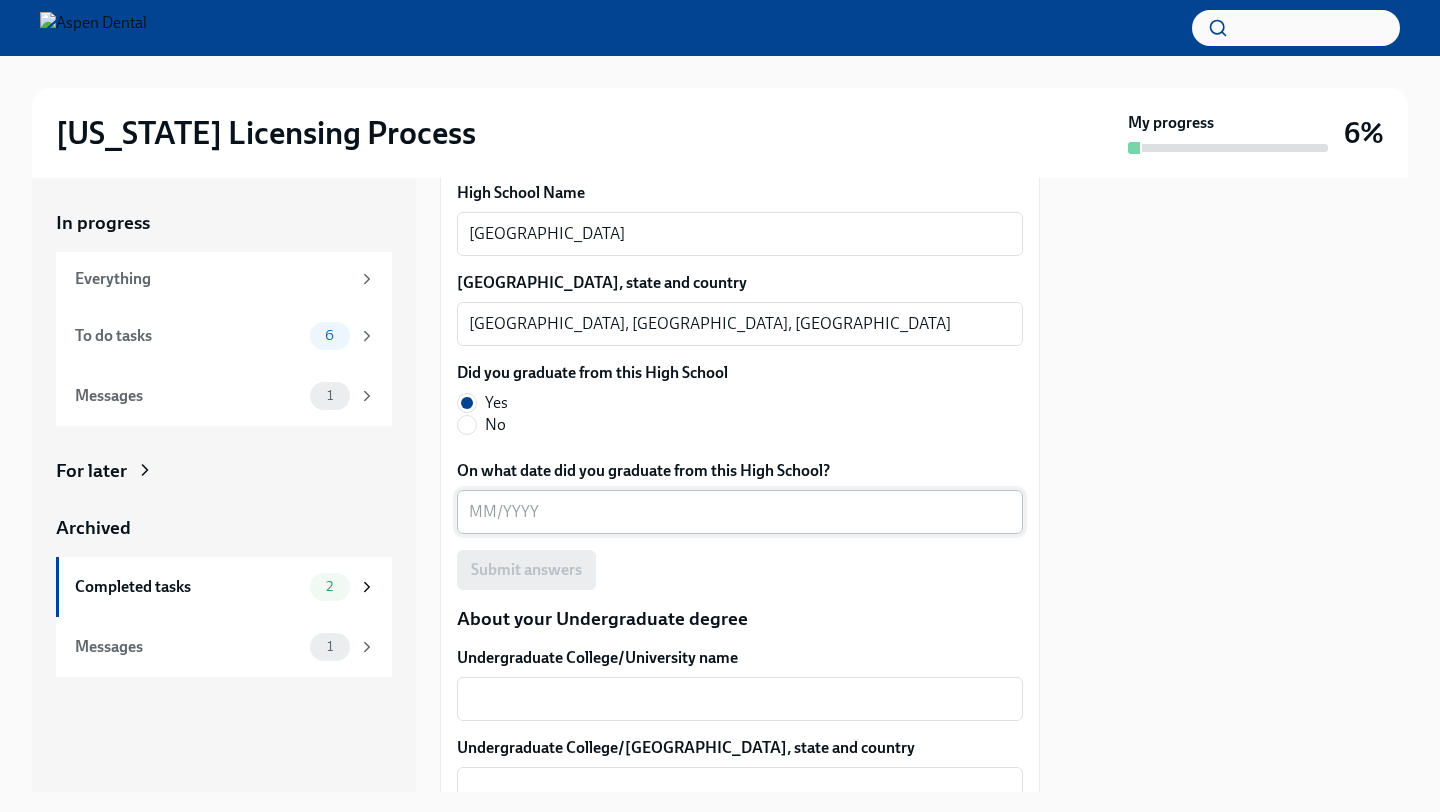 click on "On what date did you graduate from this High School?" at bounding box center [740, 512] 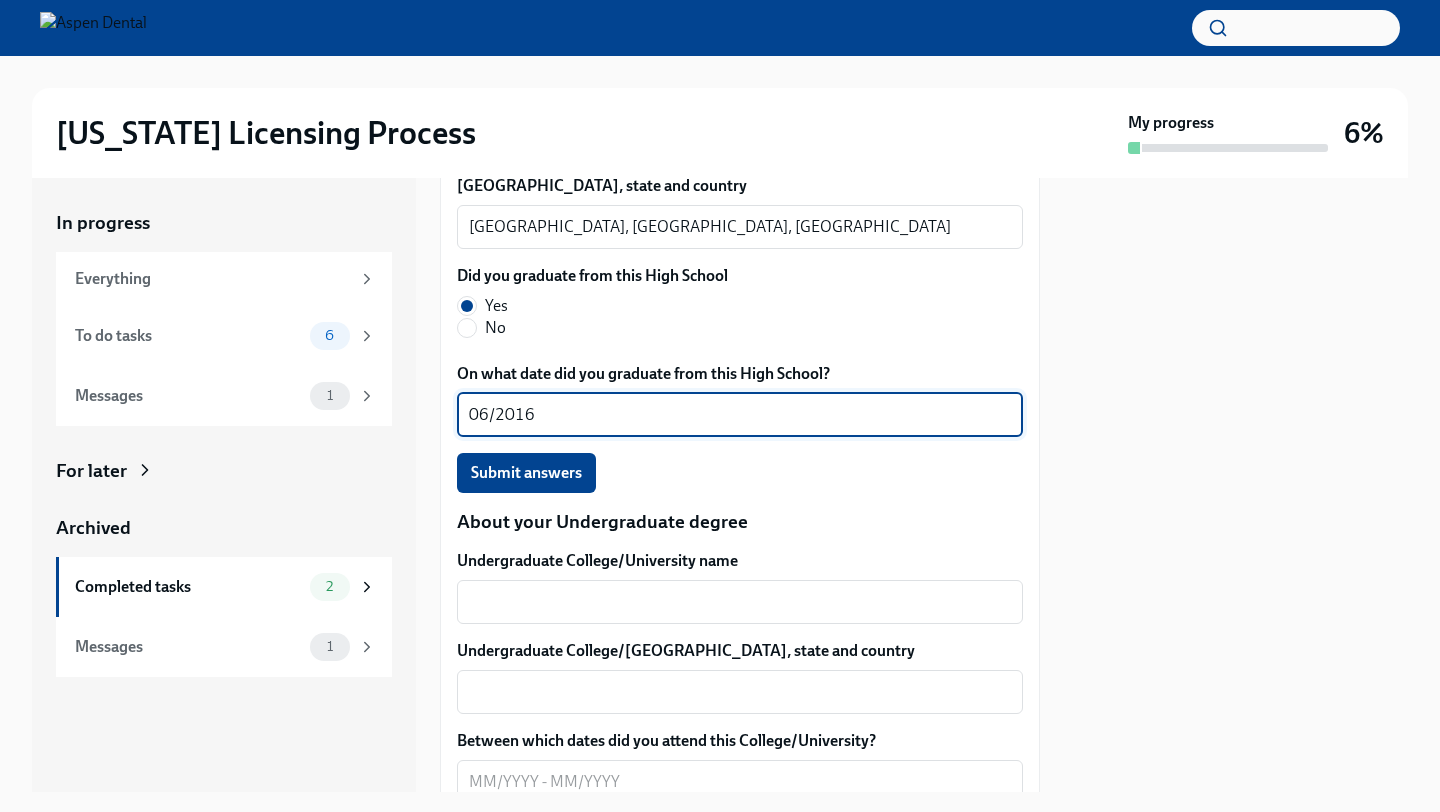 scroll, scrollTop: 1666, scrollLeft: 0, axis: vertical 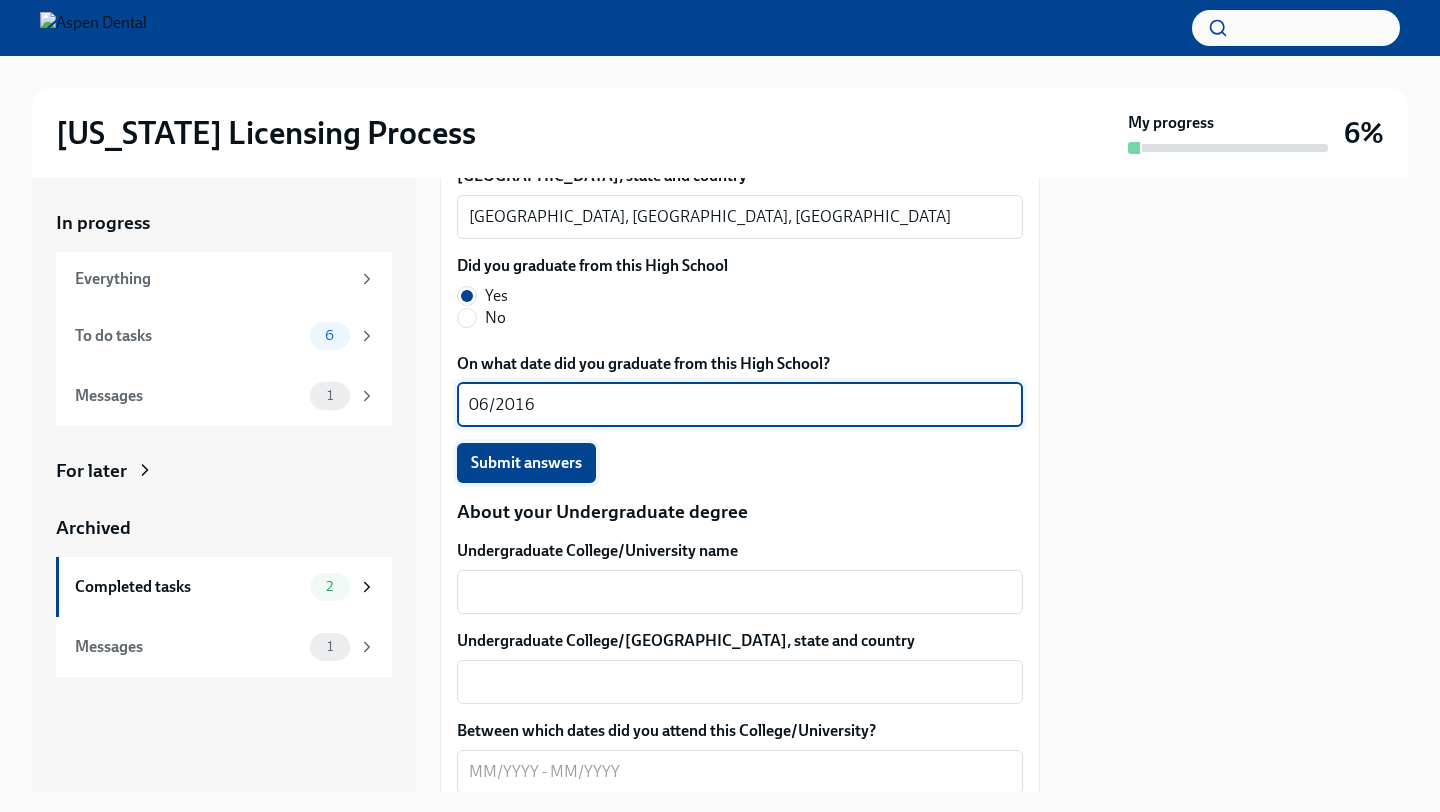type on "06/2016" 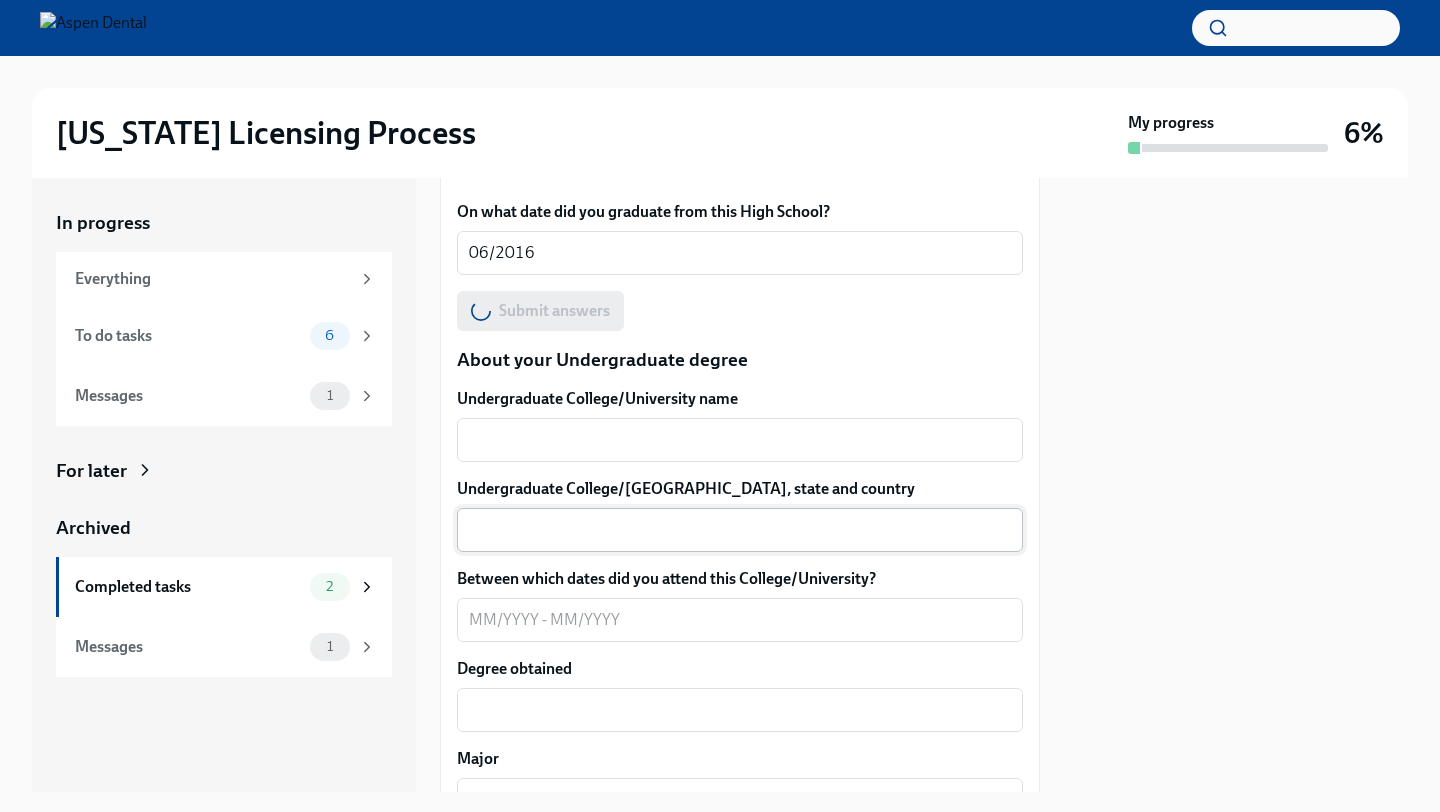 scroll, scrollTop: 1819, scrollLeft: 0, axis: vertical 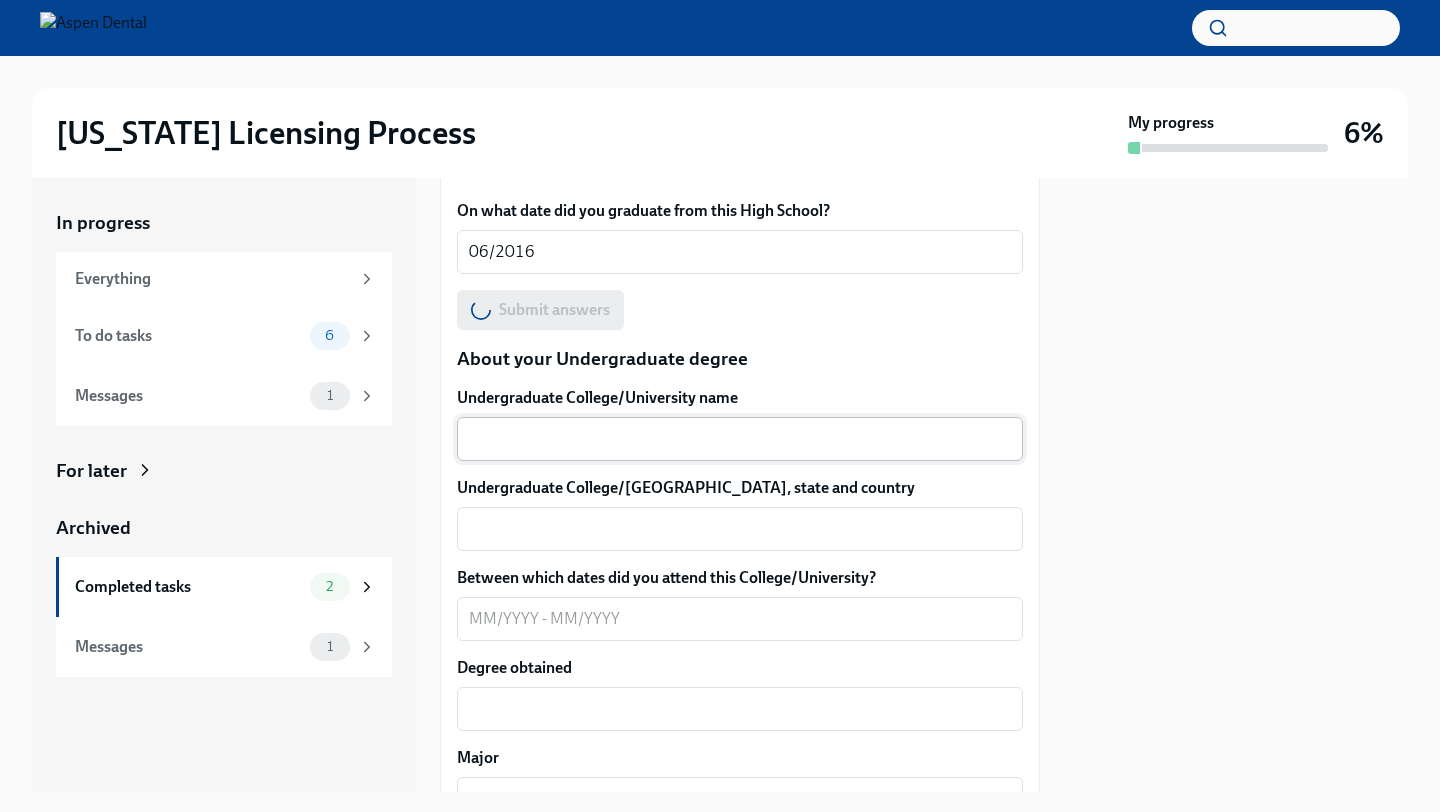 click on "x ​" at bounding box center [740, 439] 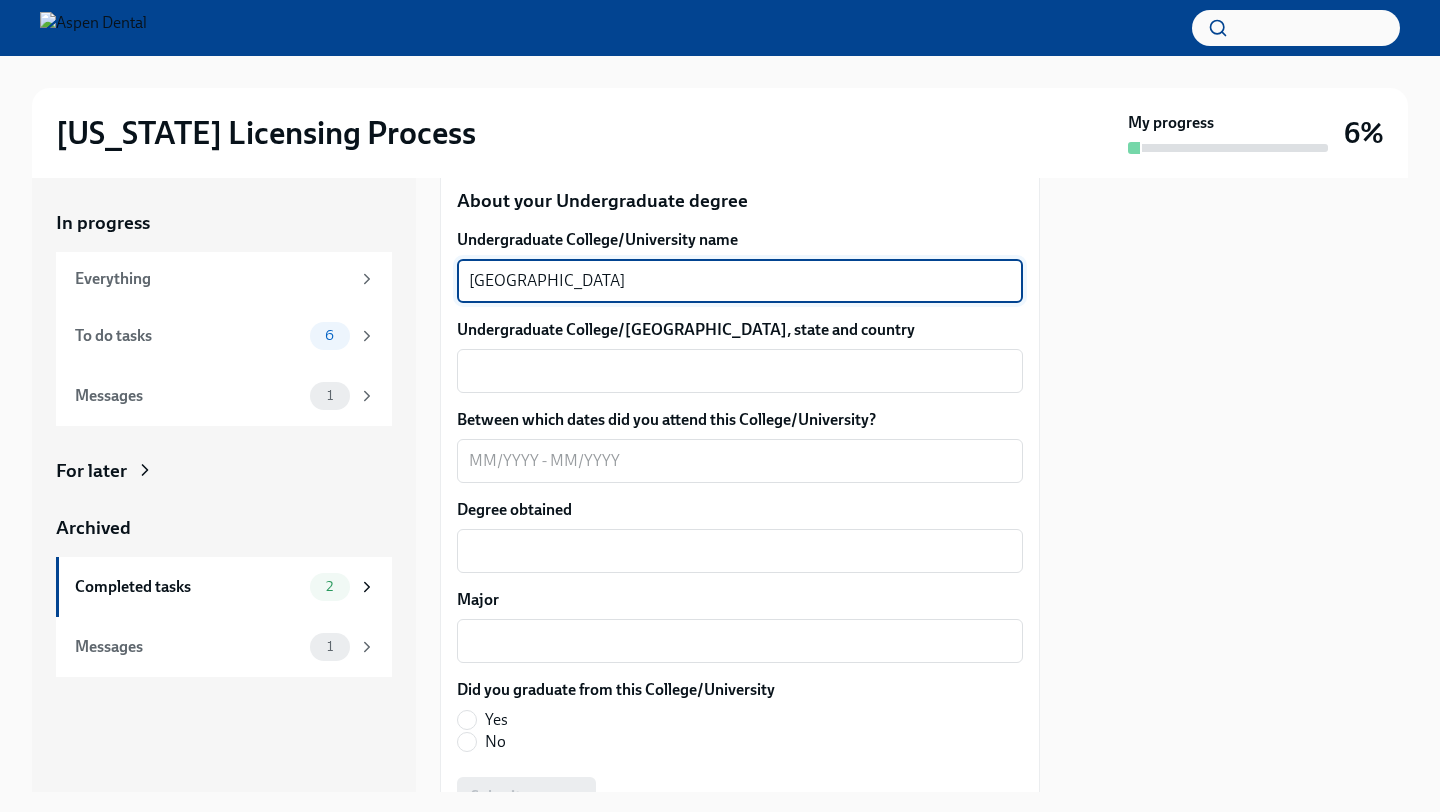 scroll, scrollTop: 1979, scrollLeft: 0, axis: vertical 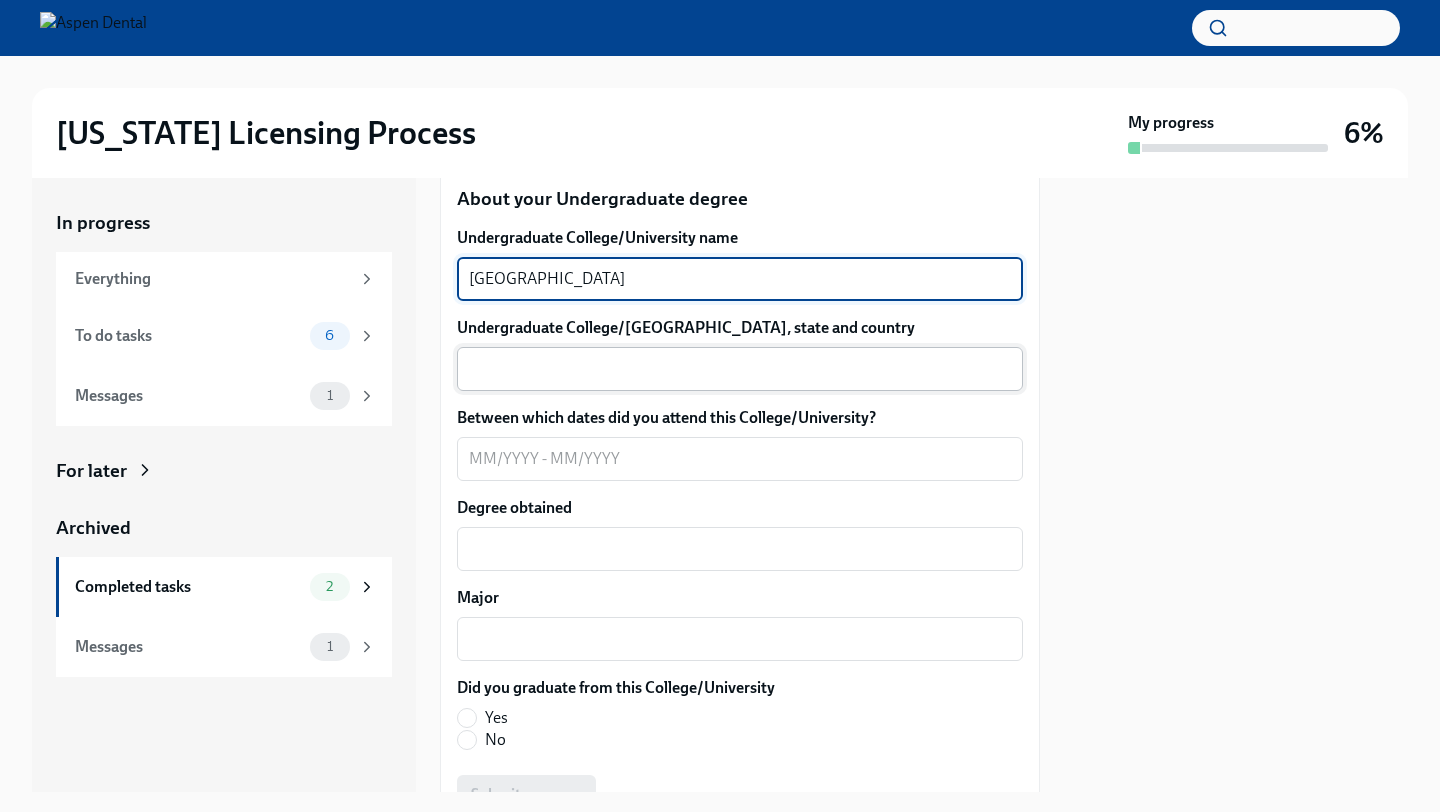 type on "[GEOGRAPHIC_DATA]" 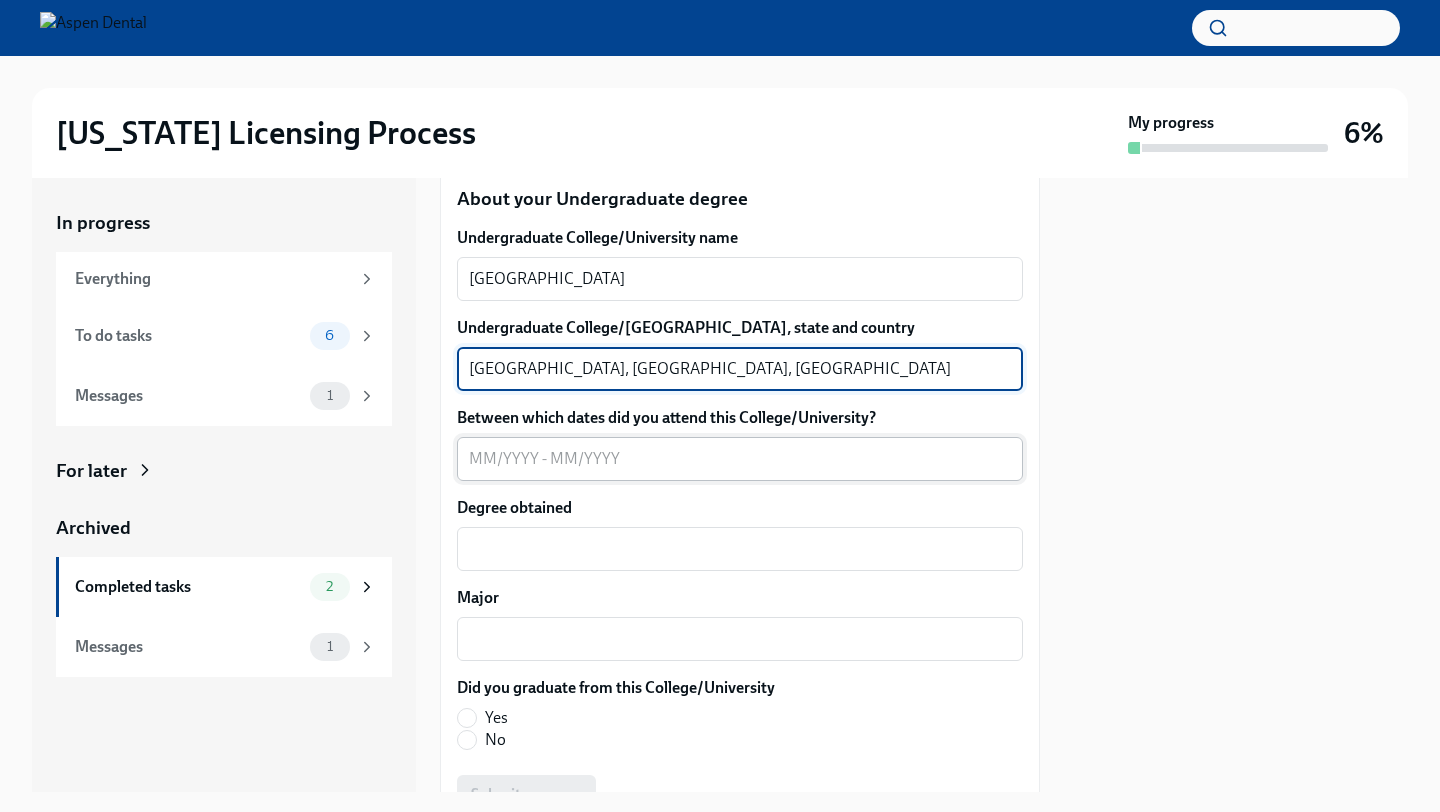 type on "[GEOGRAPHIC_DATA], [GEOGRAPHIC_DATA], [GEOGRAPHIC_DATA]" 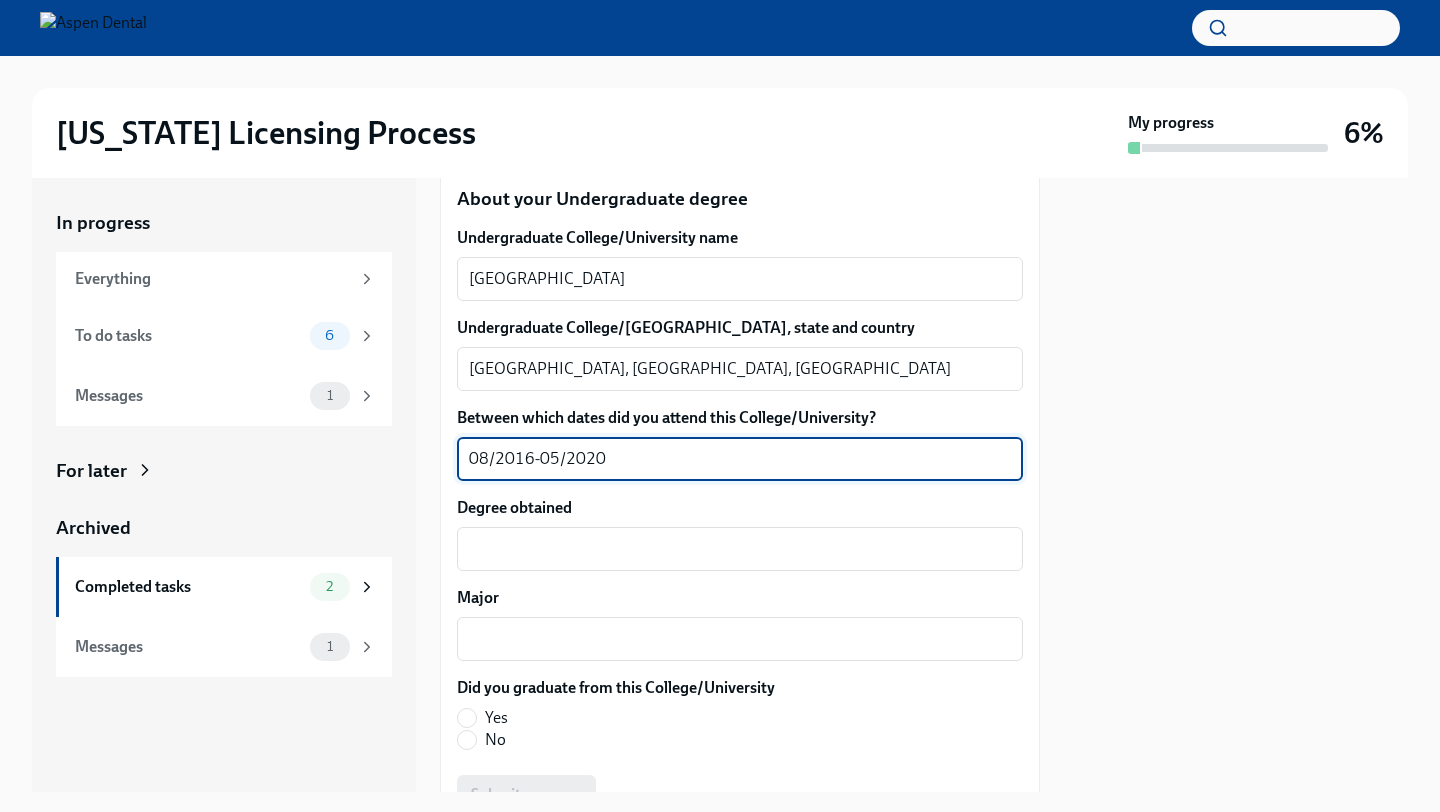 type on "08/2016-05/2020" 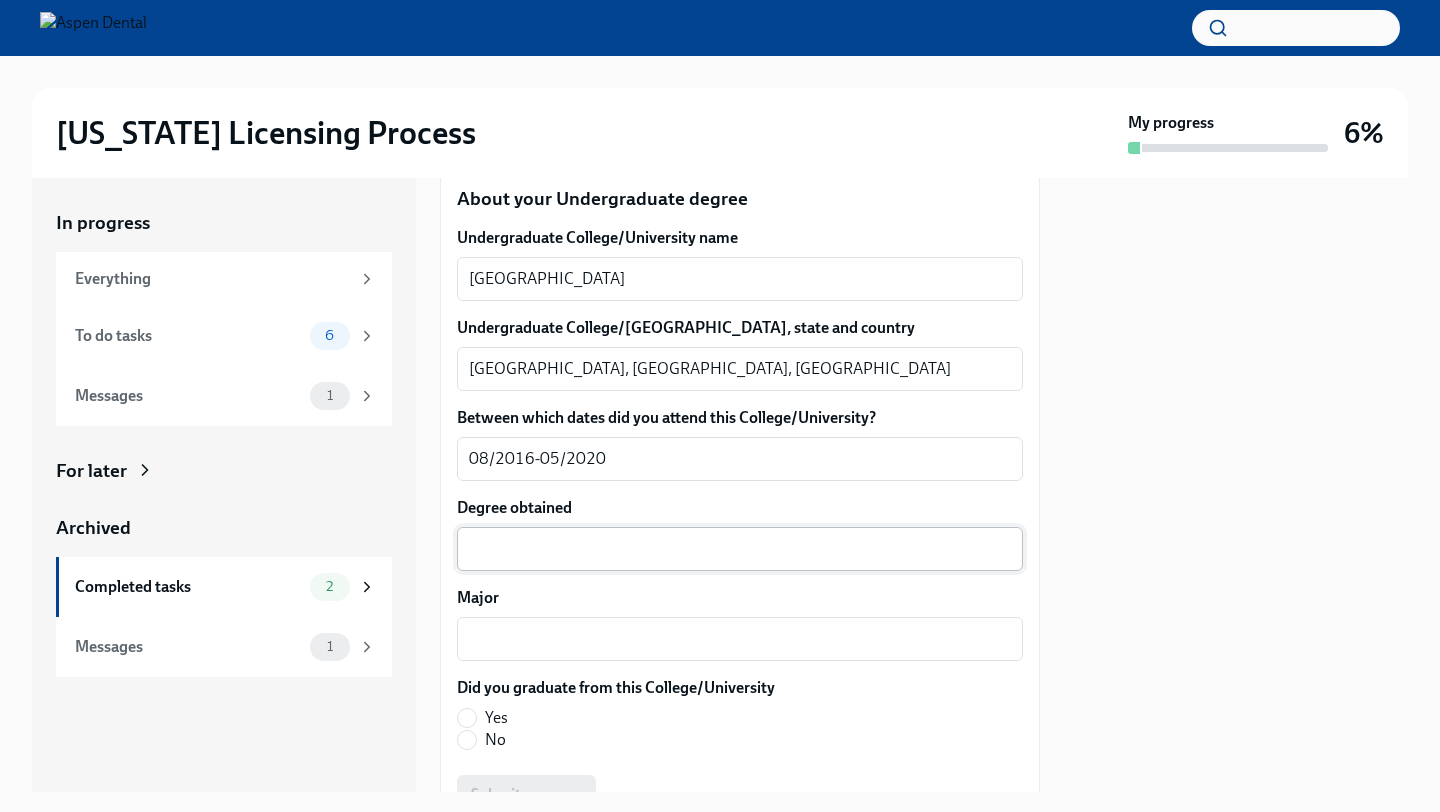 click on "Degree obtained" at bounding box center (740, 549) 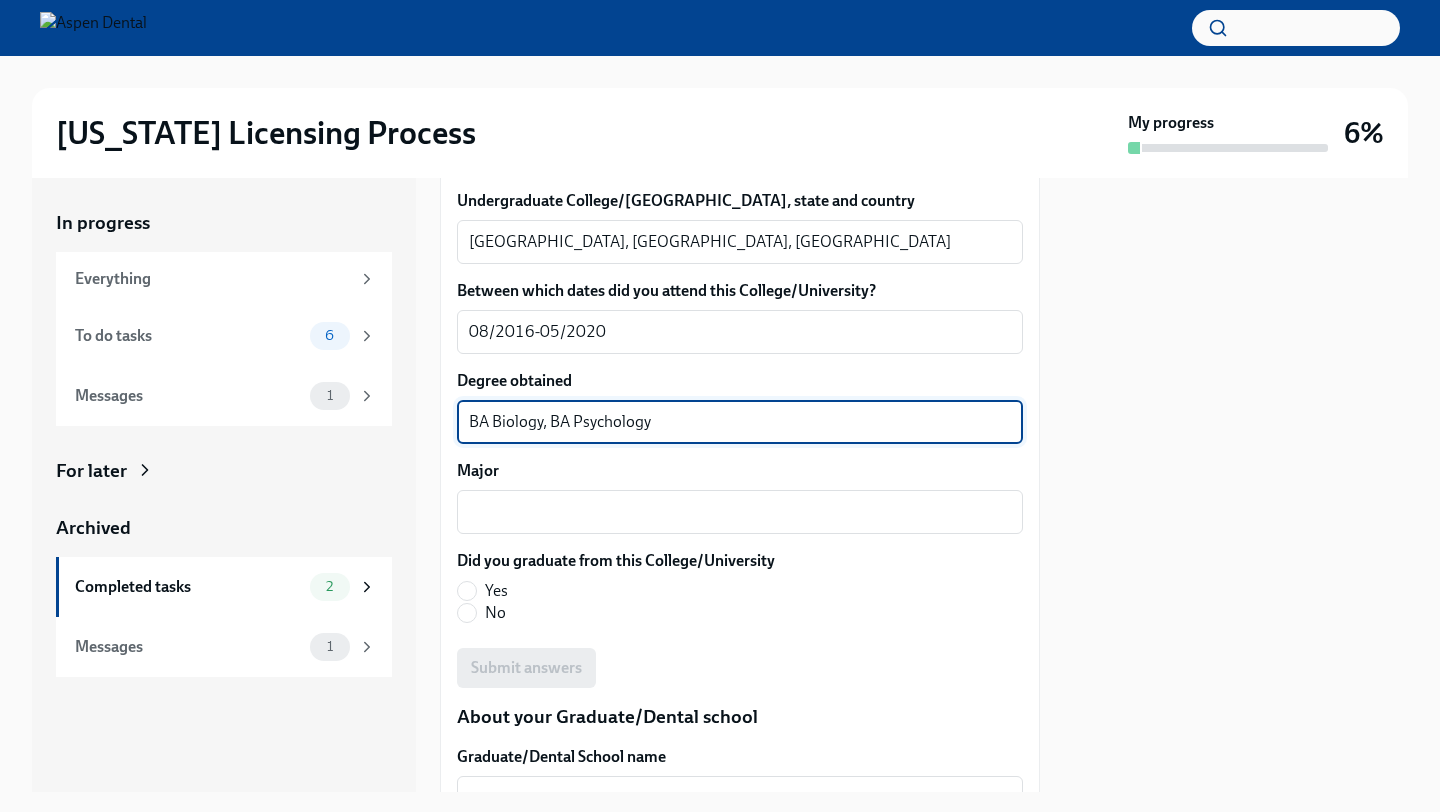 scroll, scrollTop: 2115, scrollLeft: 0, axis: vertical 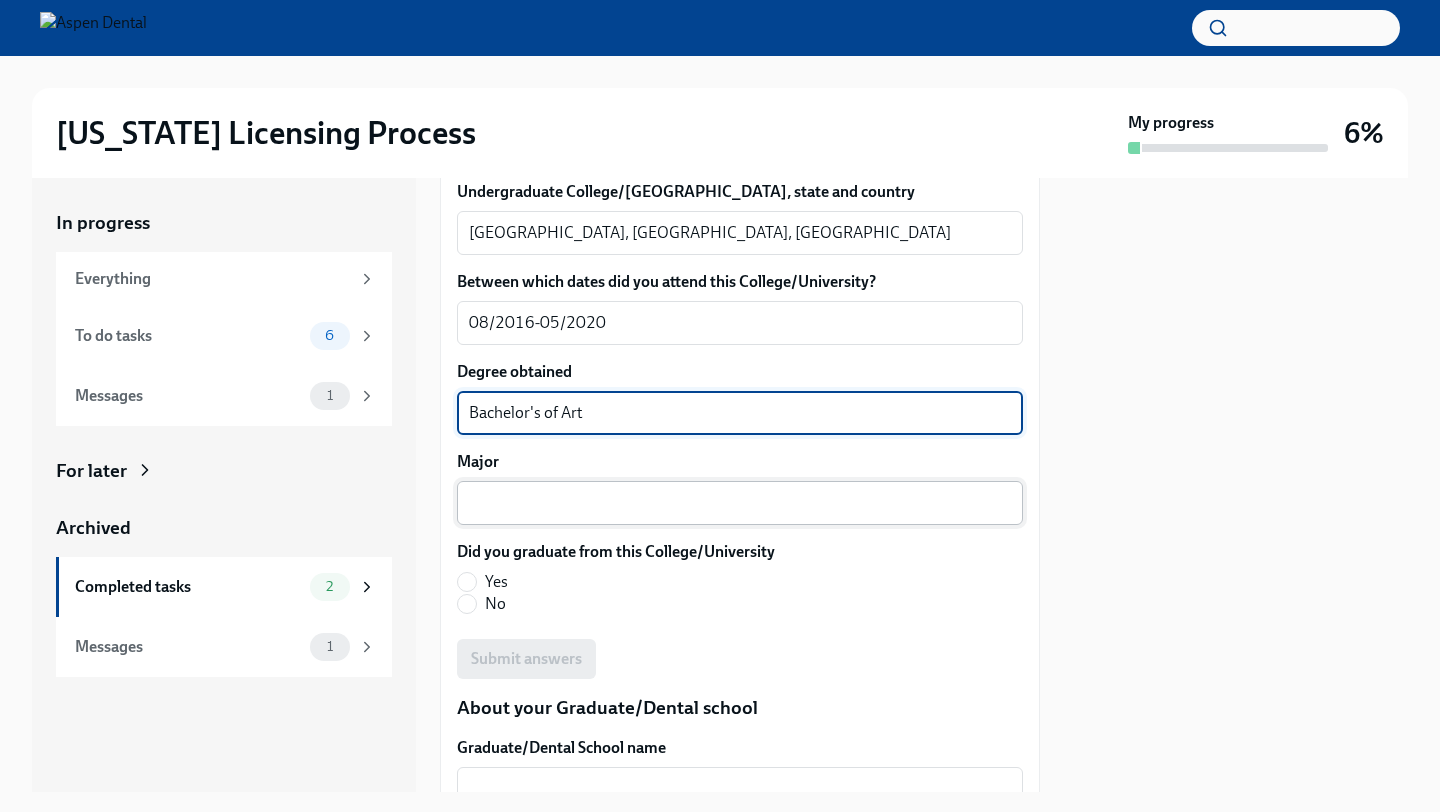 type on "Bachelor's of Art" 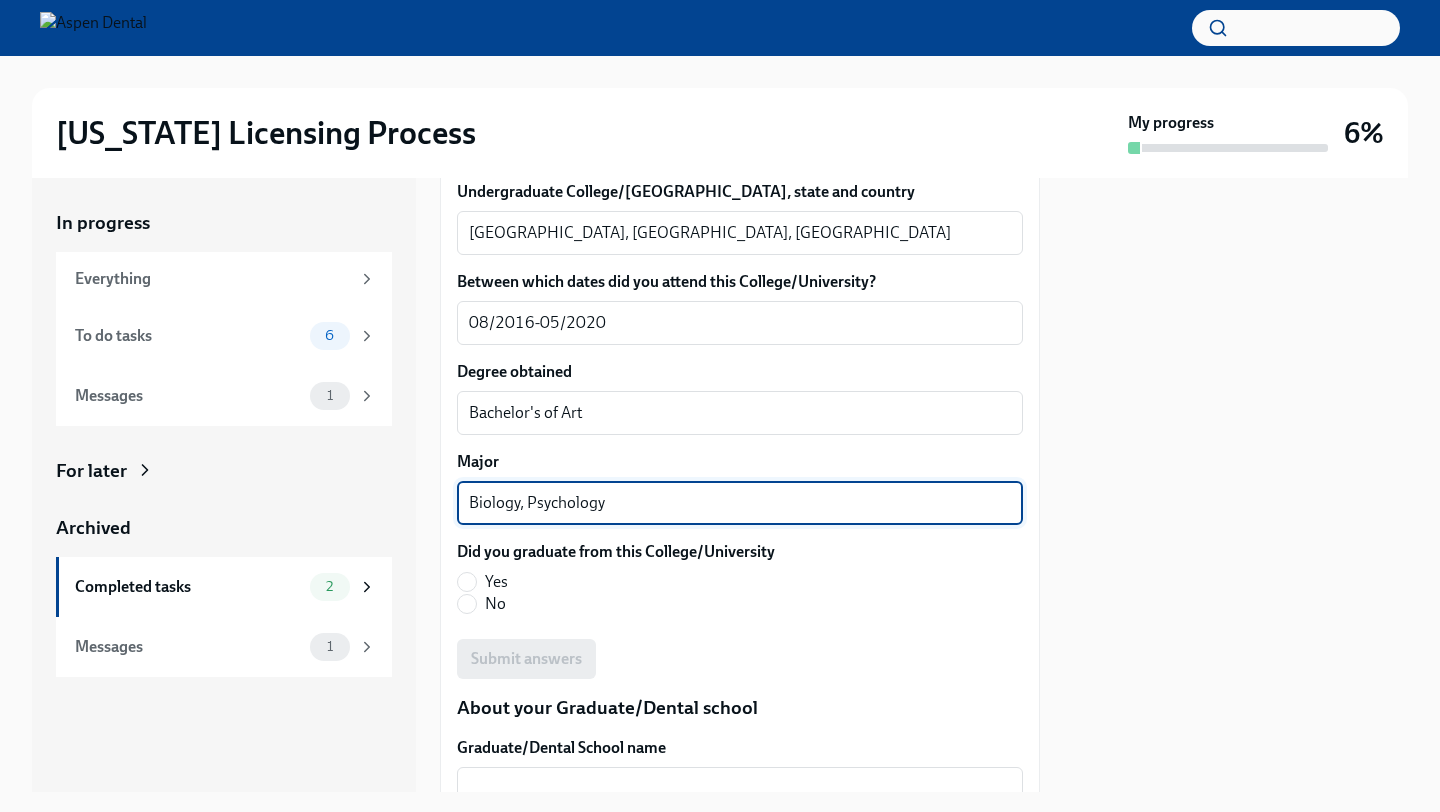 scroll, scrollTop: 2240, scrollLeft: 0, axis: vertical 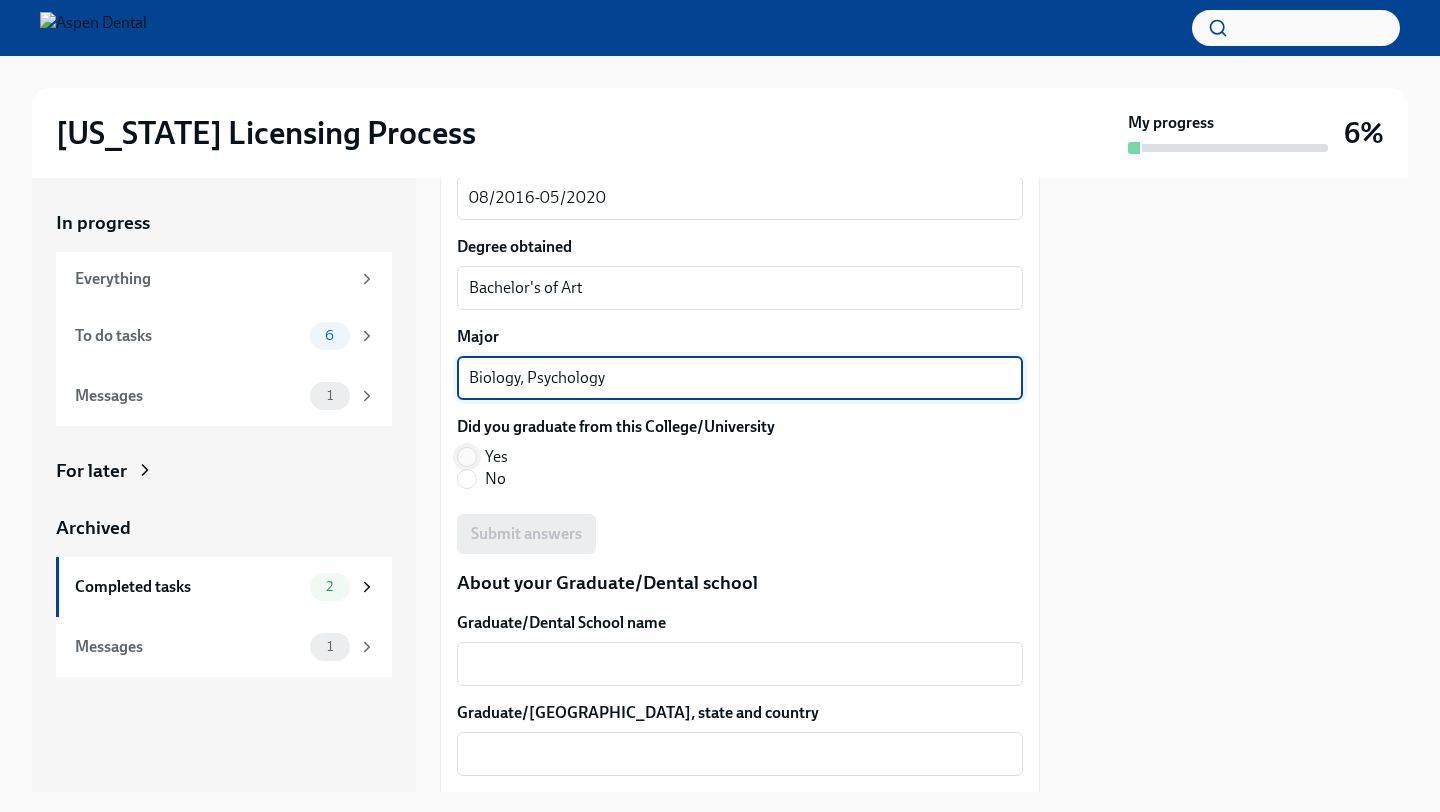 type on "Biology, Psychology" 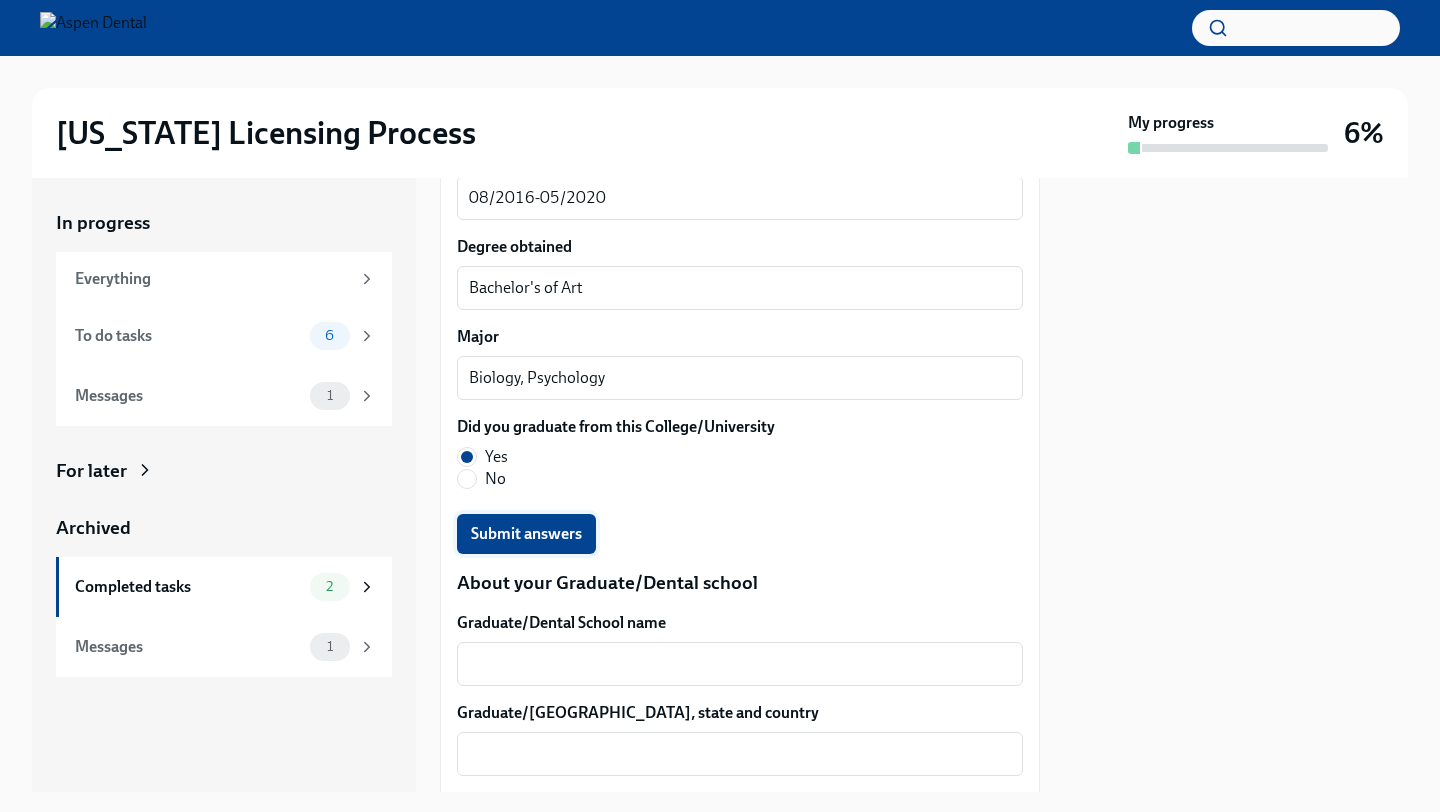 click on "Submit answers" at bounding box center (526, 534) 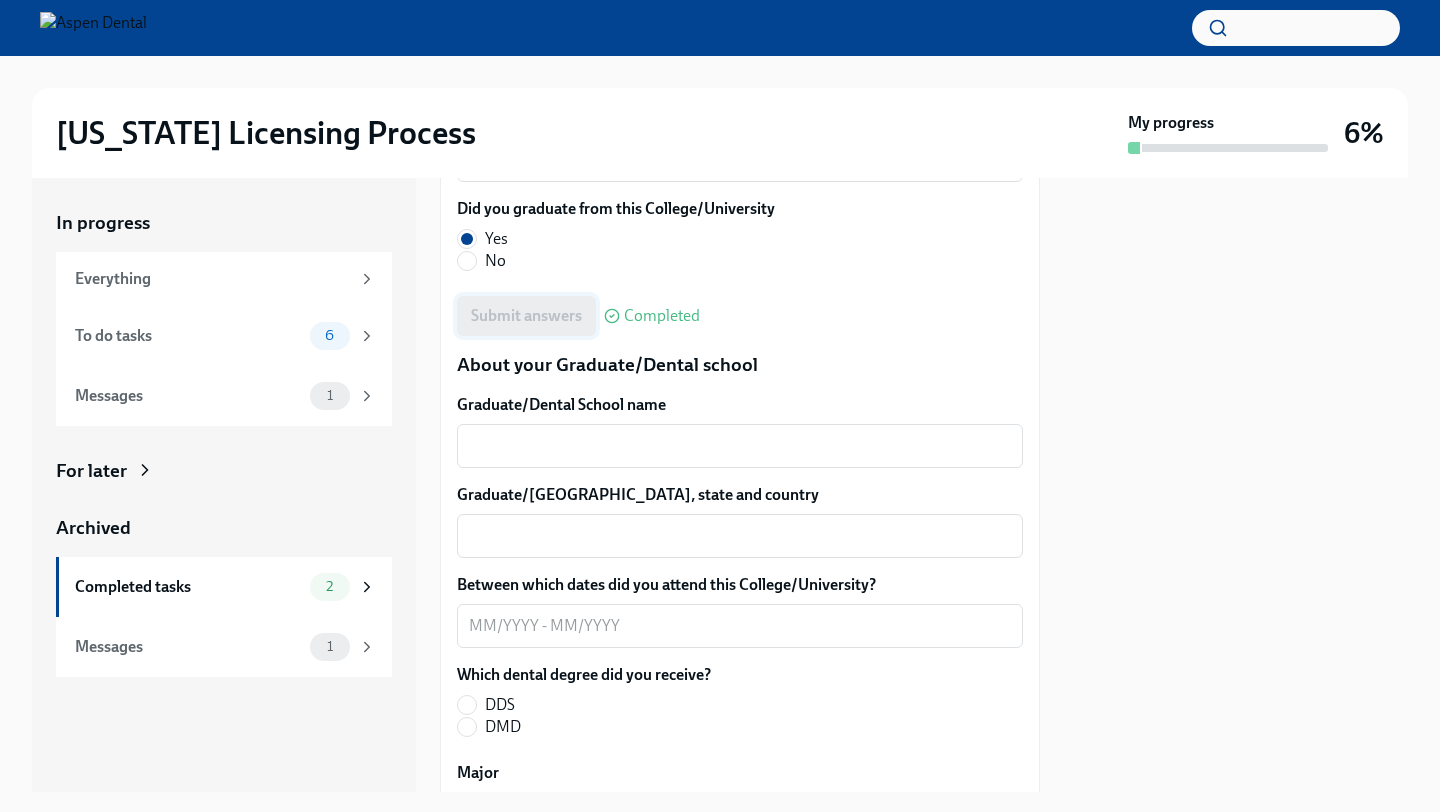scroll, scrollTop: 2467, scrollLeft: 0, axis: vertical 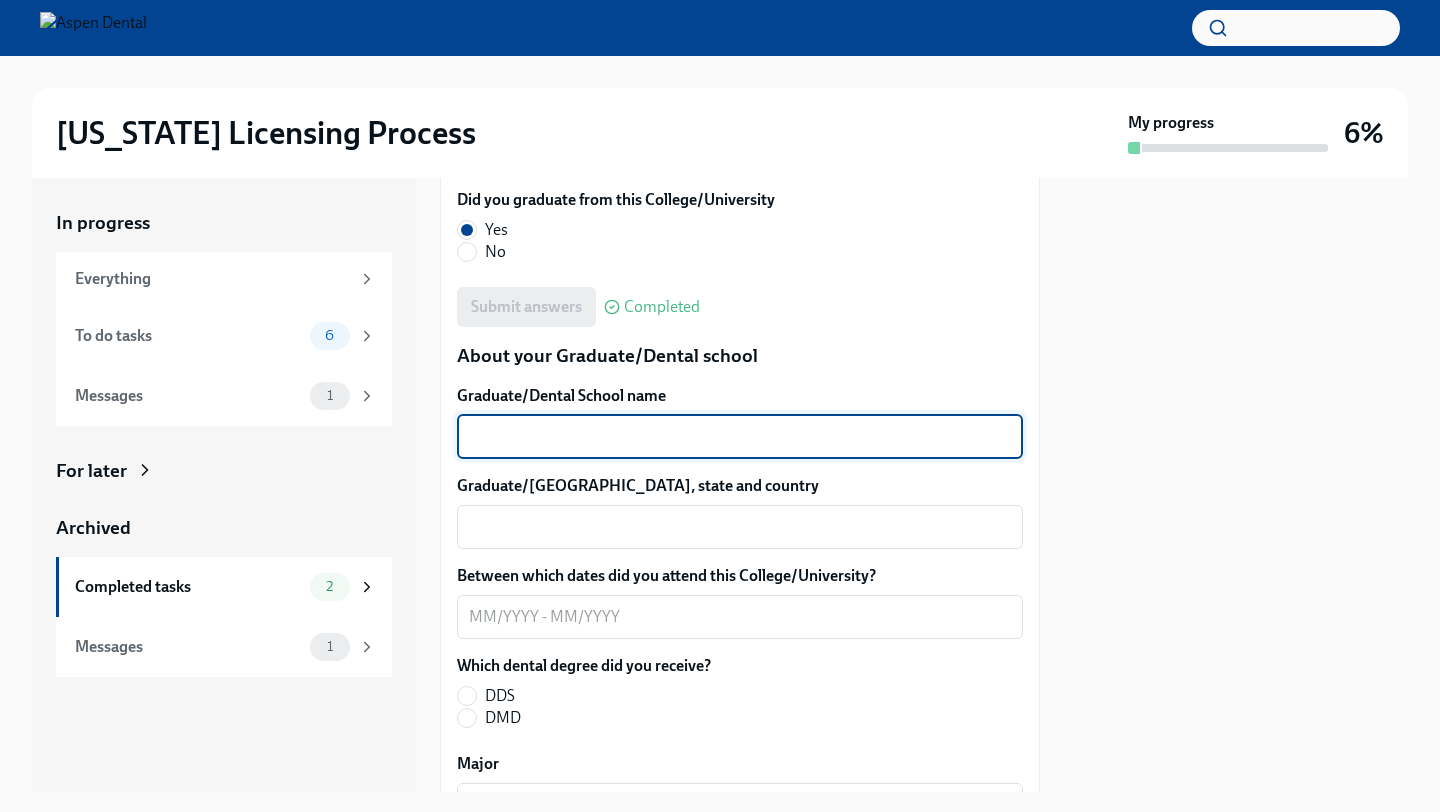 click on "Graduate/Dental School name" at bounding box center (740, 437) 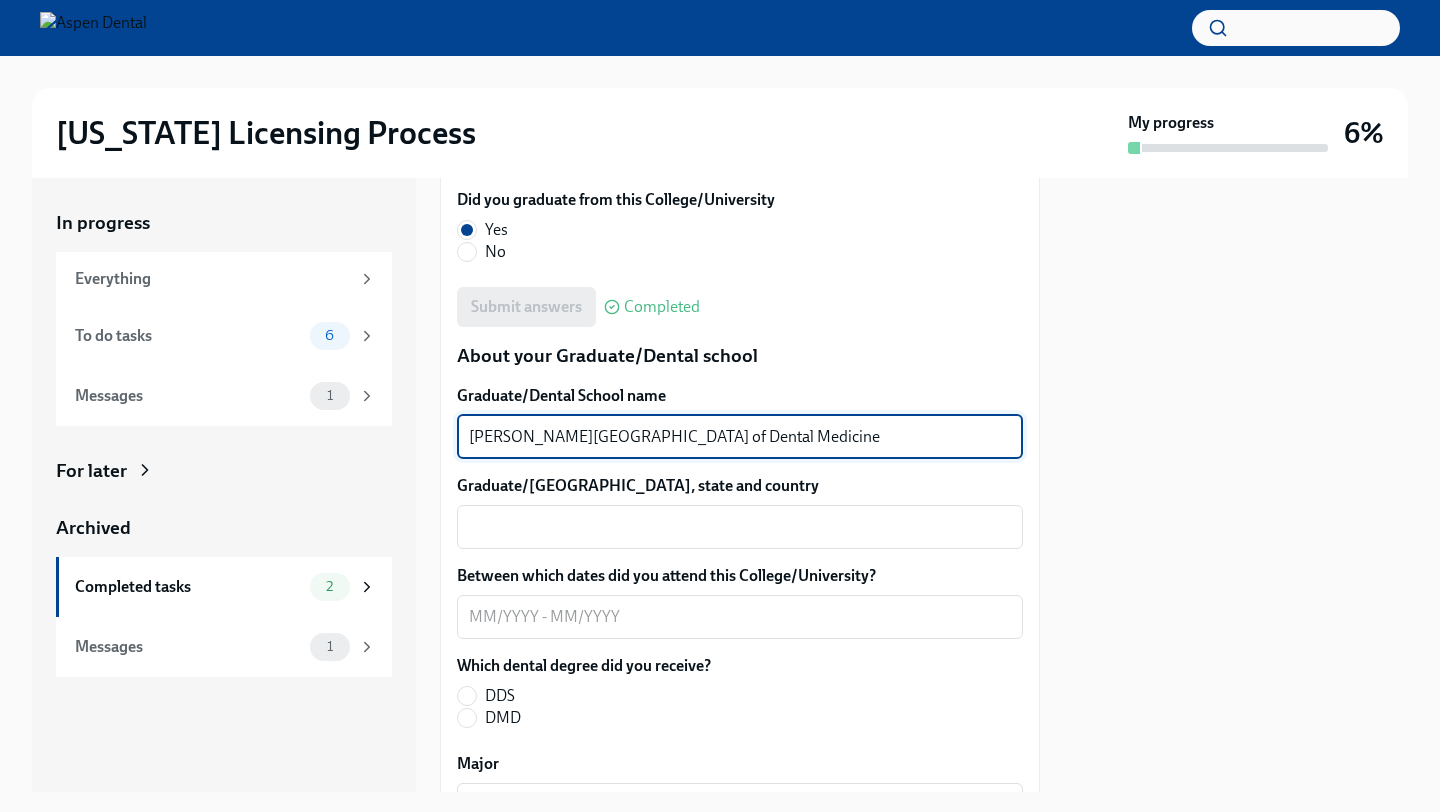 click on "[PERSON_NAME][GEOGRAPHIC_DATA] of Dental Medicine" at bounding box center (740, 437) 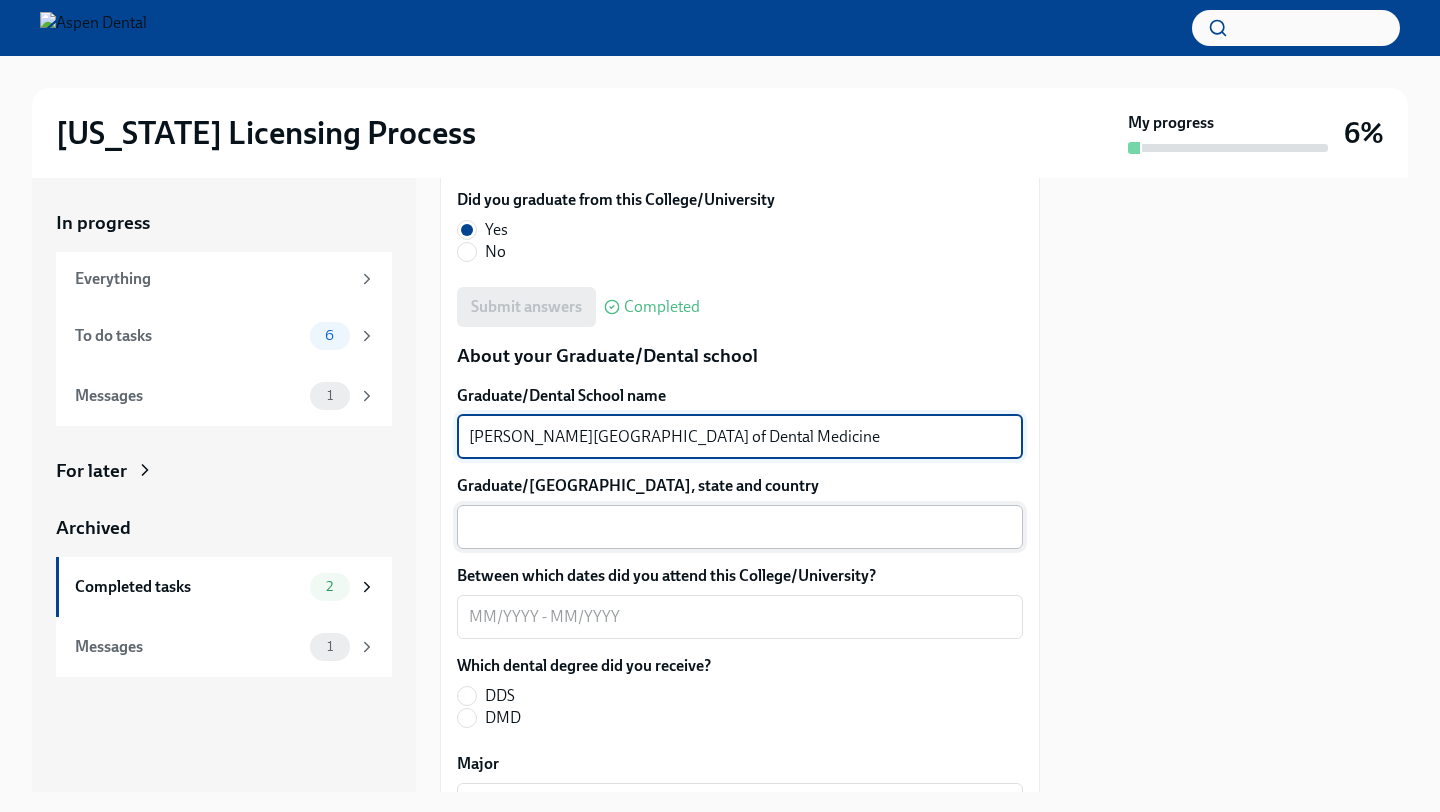 type on "[PERSON_NAME][GEOGRAPHIC_DATA] of Dental Medicine" 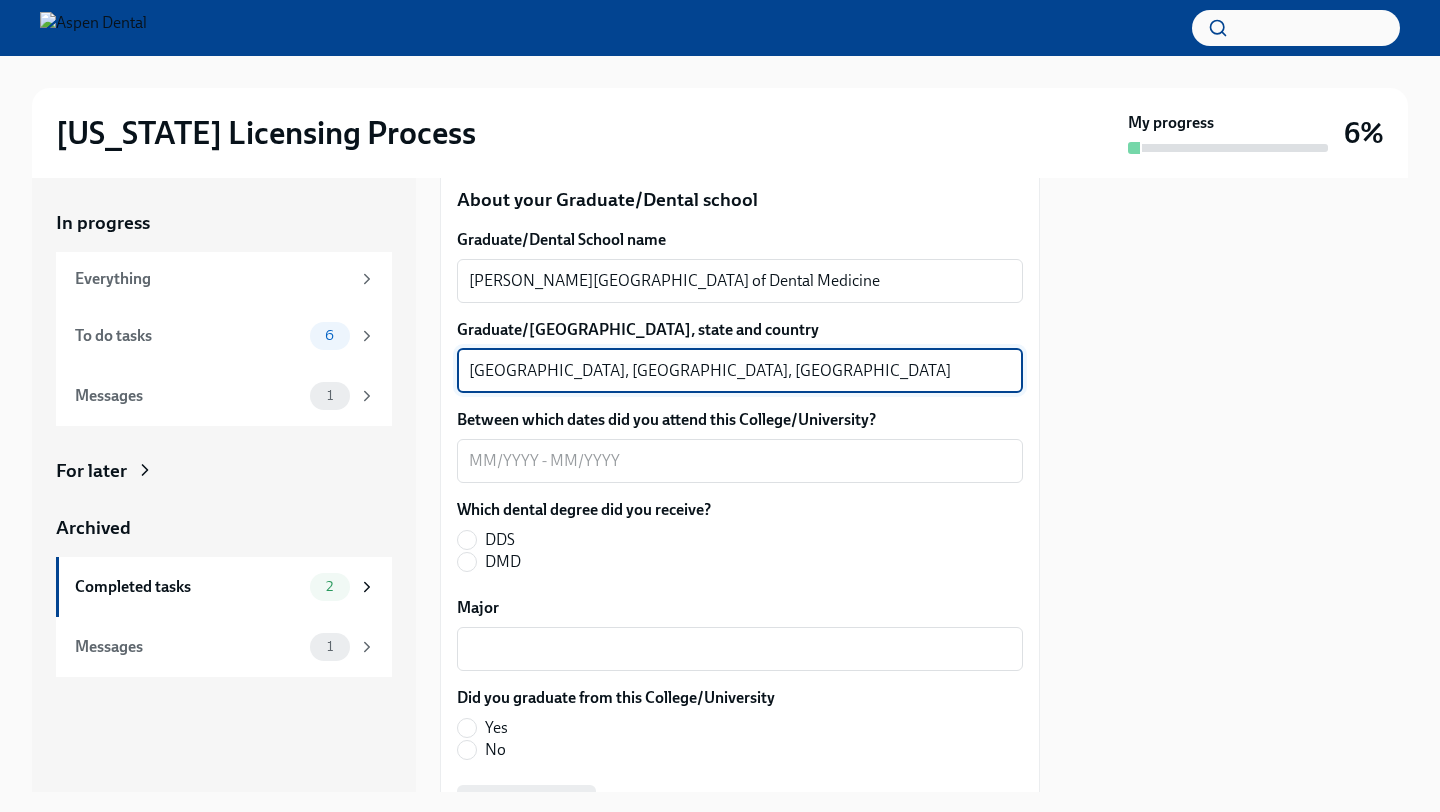 scroll, scrollTop: 2643, scrollLeft: 0, axis: vertical 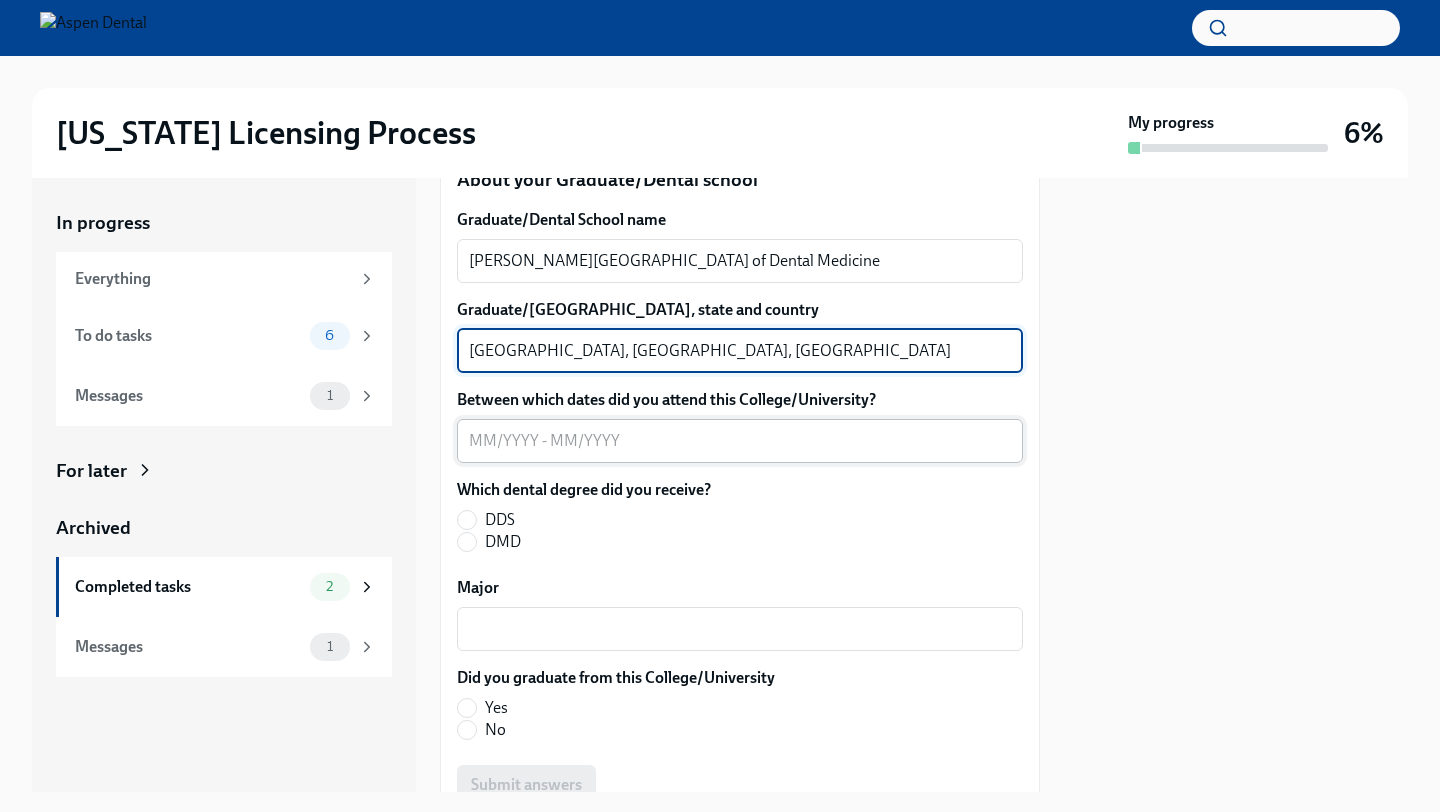 type on "[GEOGRAPHIC_DATA], [GEOGRAPHIC_DATA], [GEOGRAPHIC_DATA]" 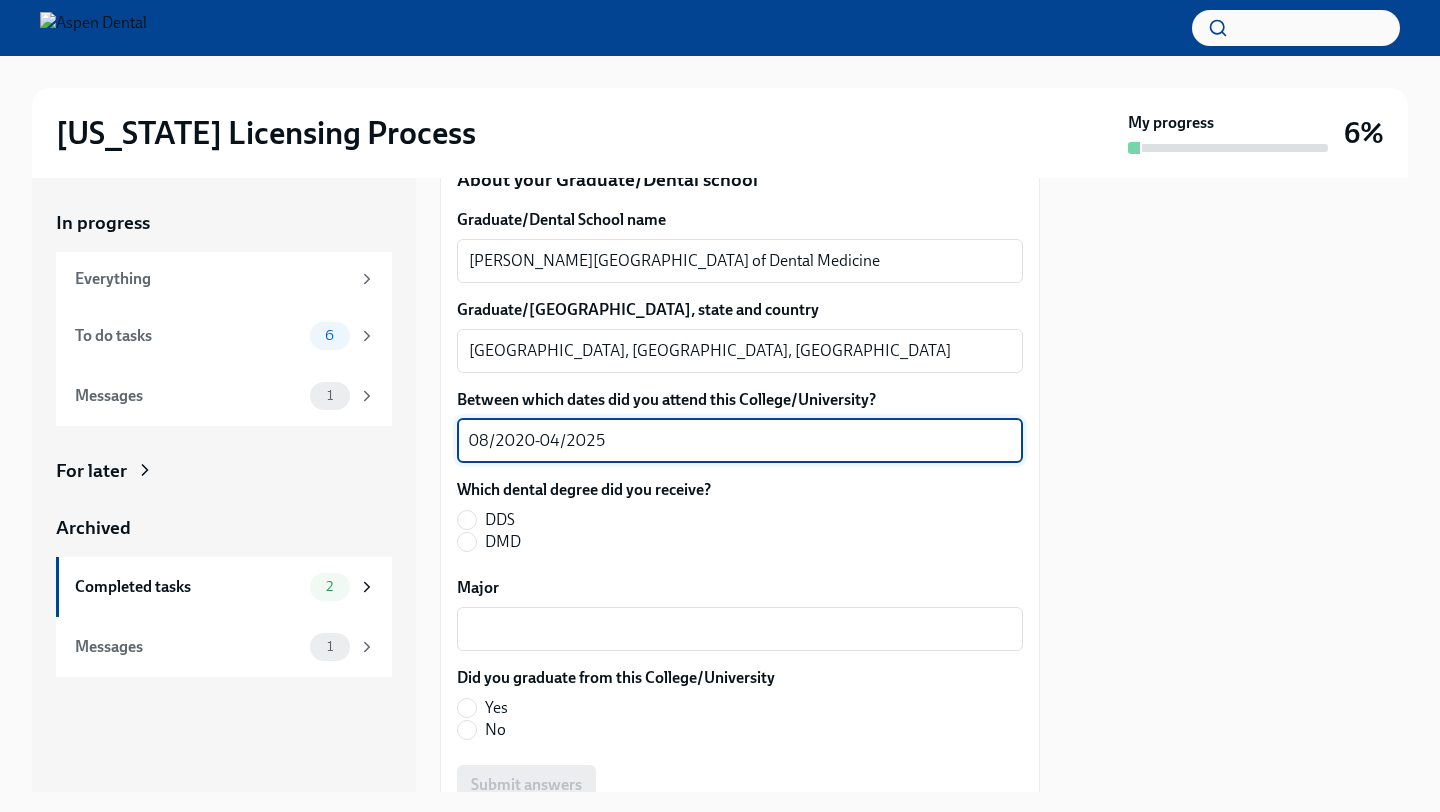 click on "08/2020-04/2025" at bounding box center (740, 441) 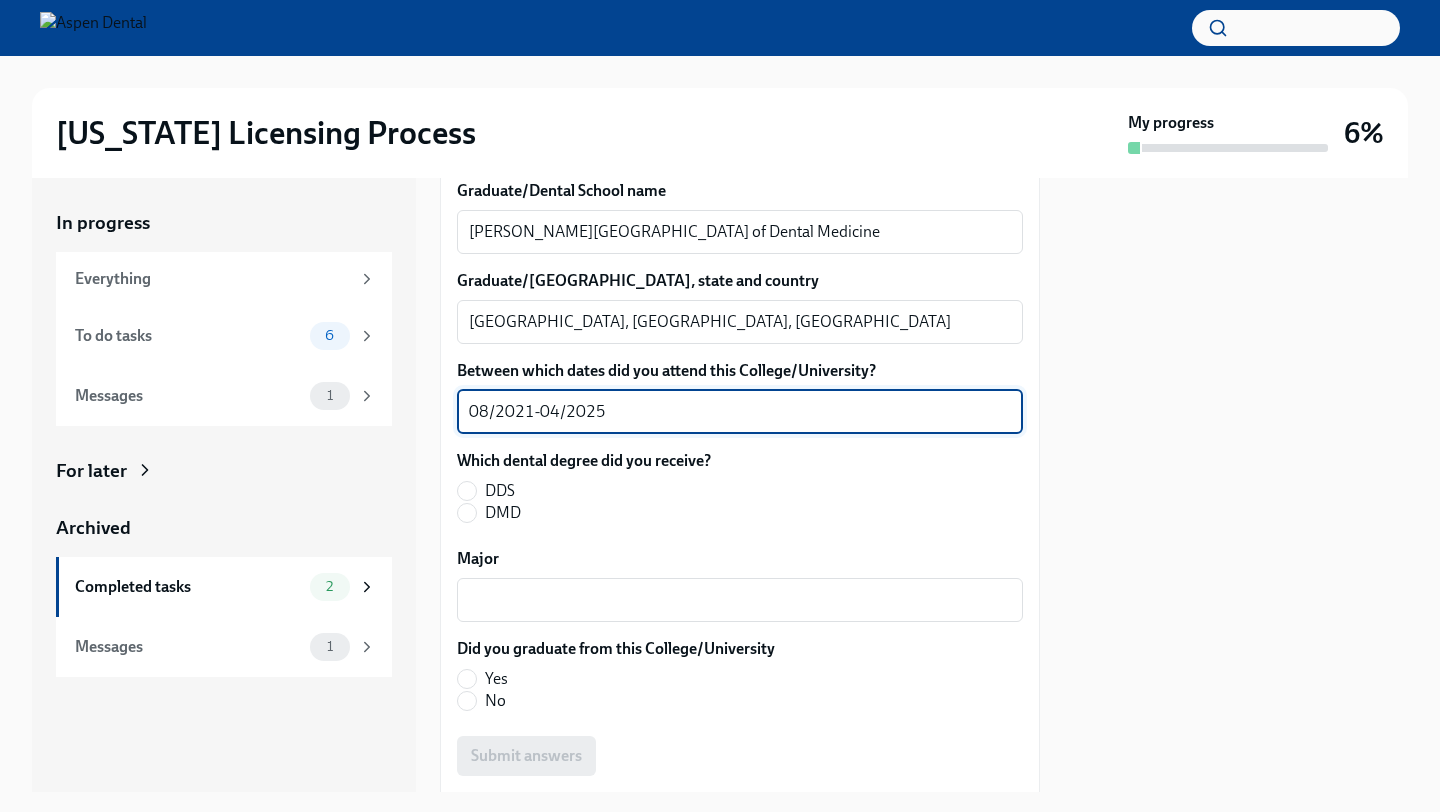 scroll, scrollTop: 2676, scrollLeft: 0, axis: vertical 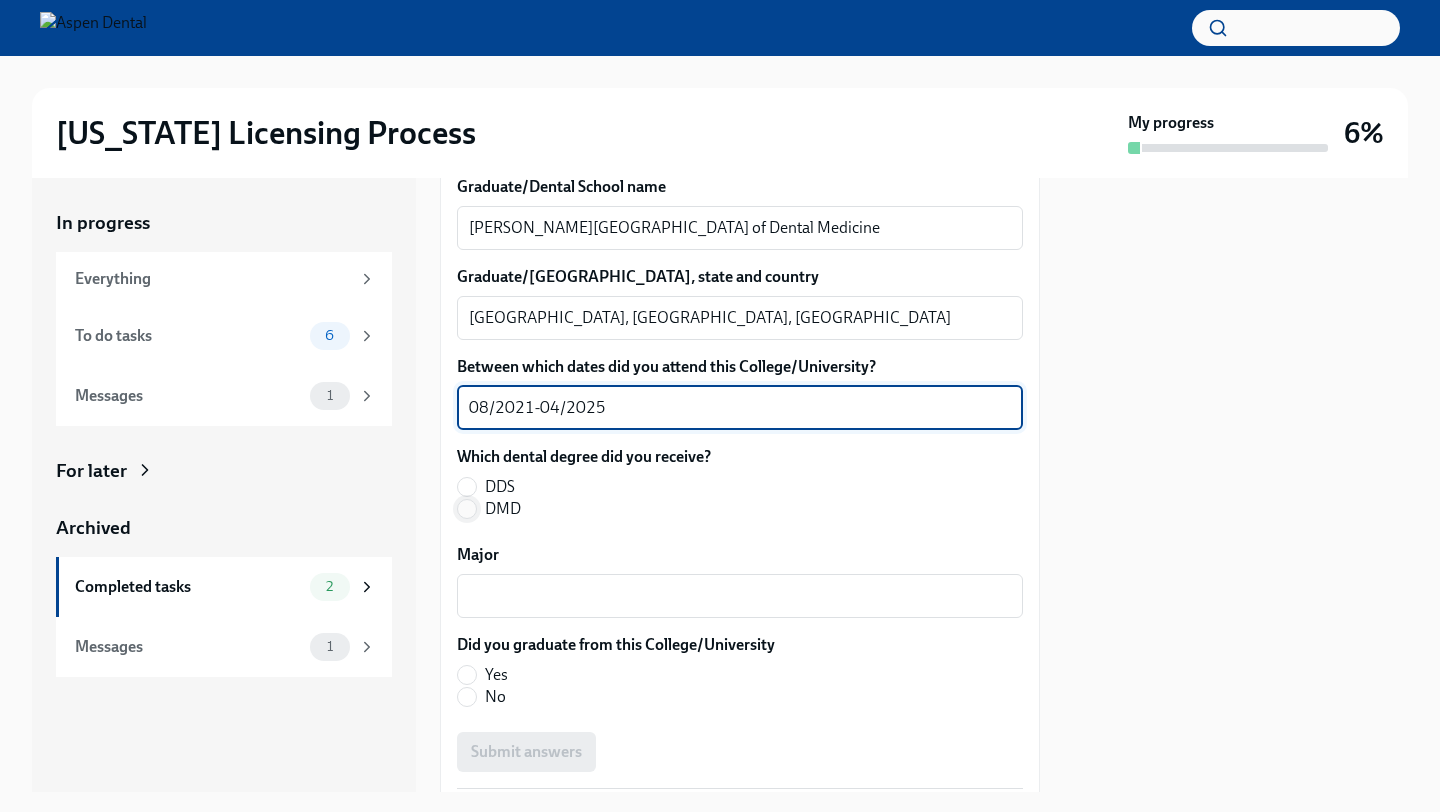 type on "08/2021-04/2025" 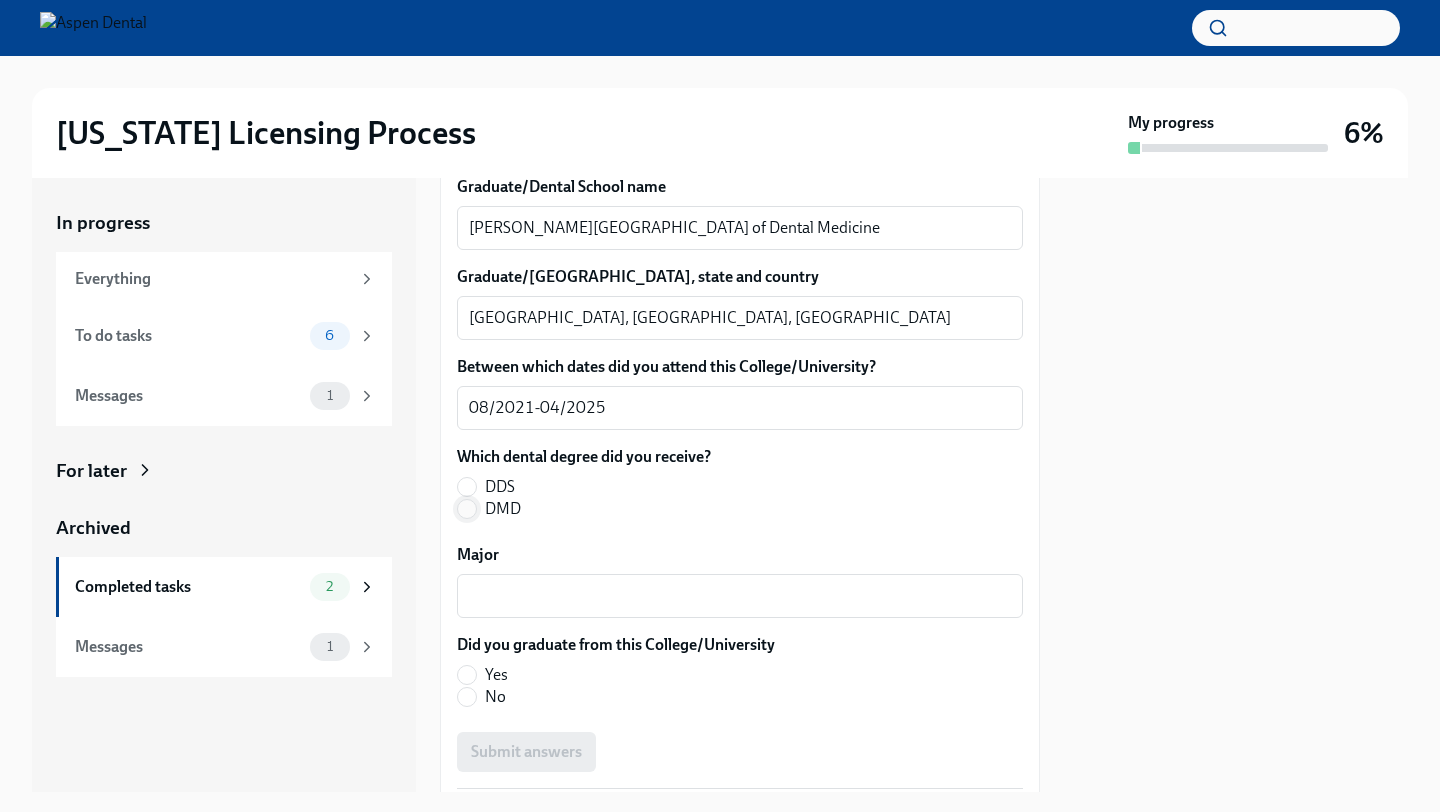 click on "DMD" at bounding box center (467, 509) 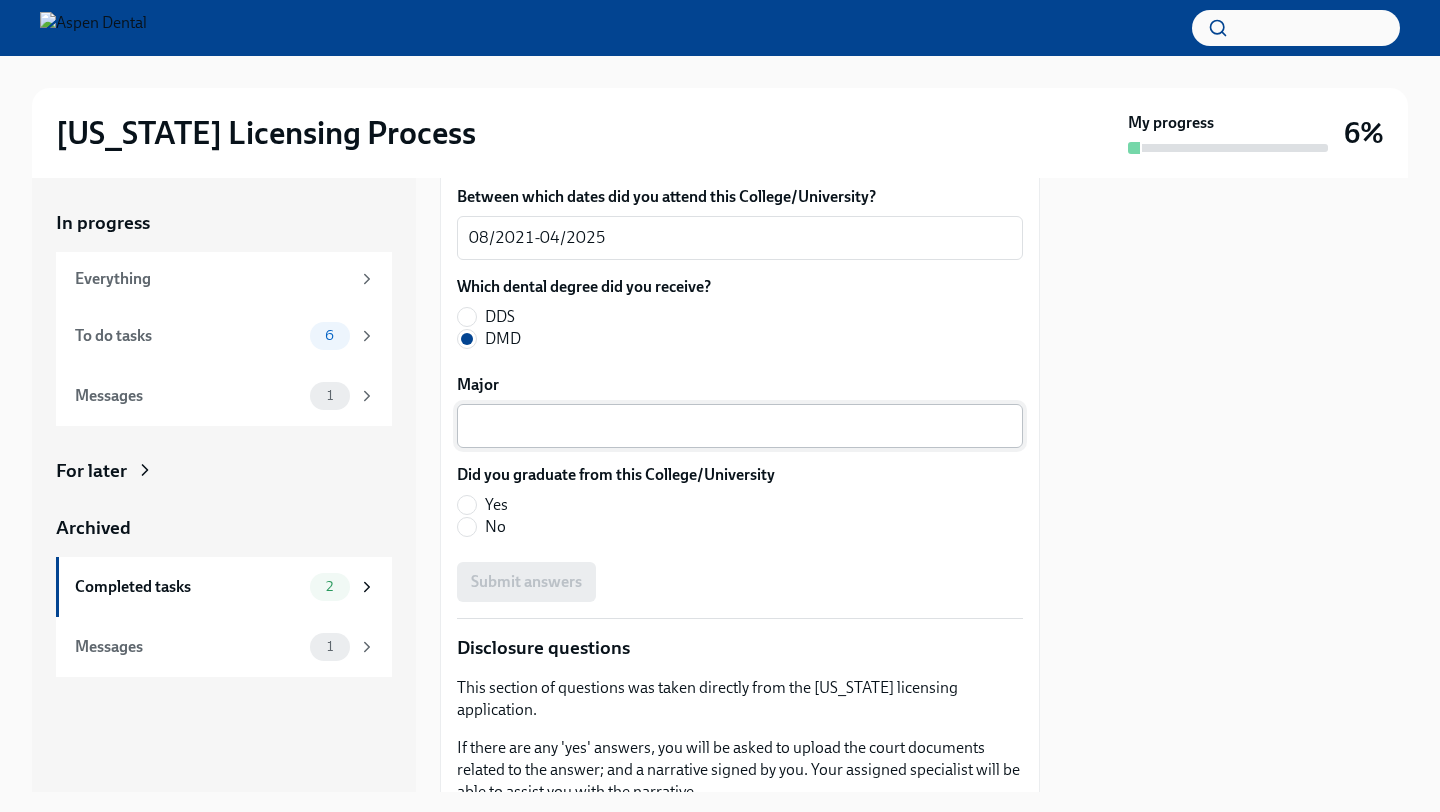 scroll, scrollTop: 2854, scrollLeft: 0, axis: vertical 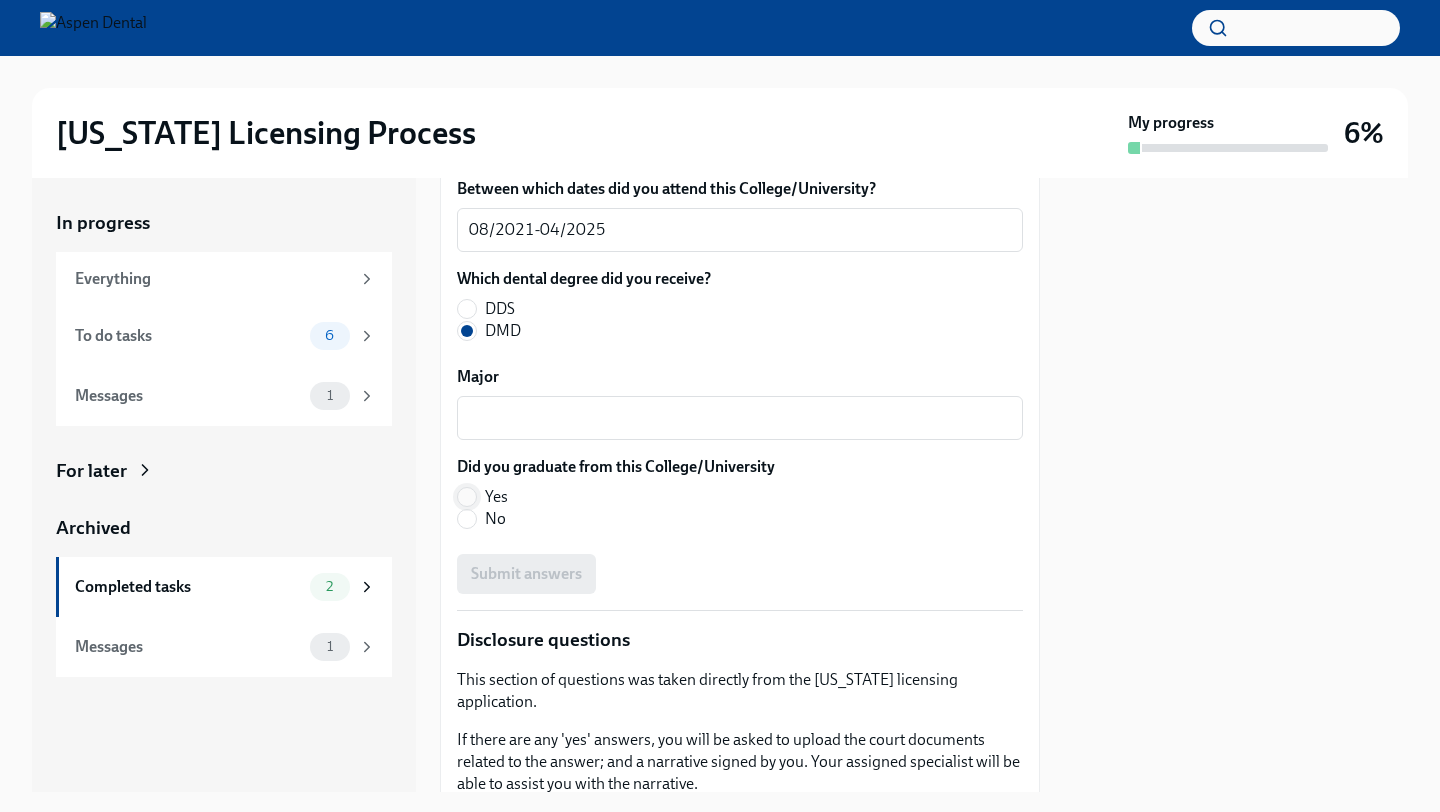 click on "Yes" at bounding box center (467, 497) 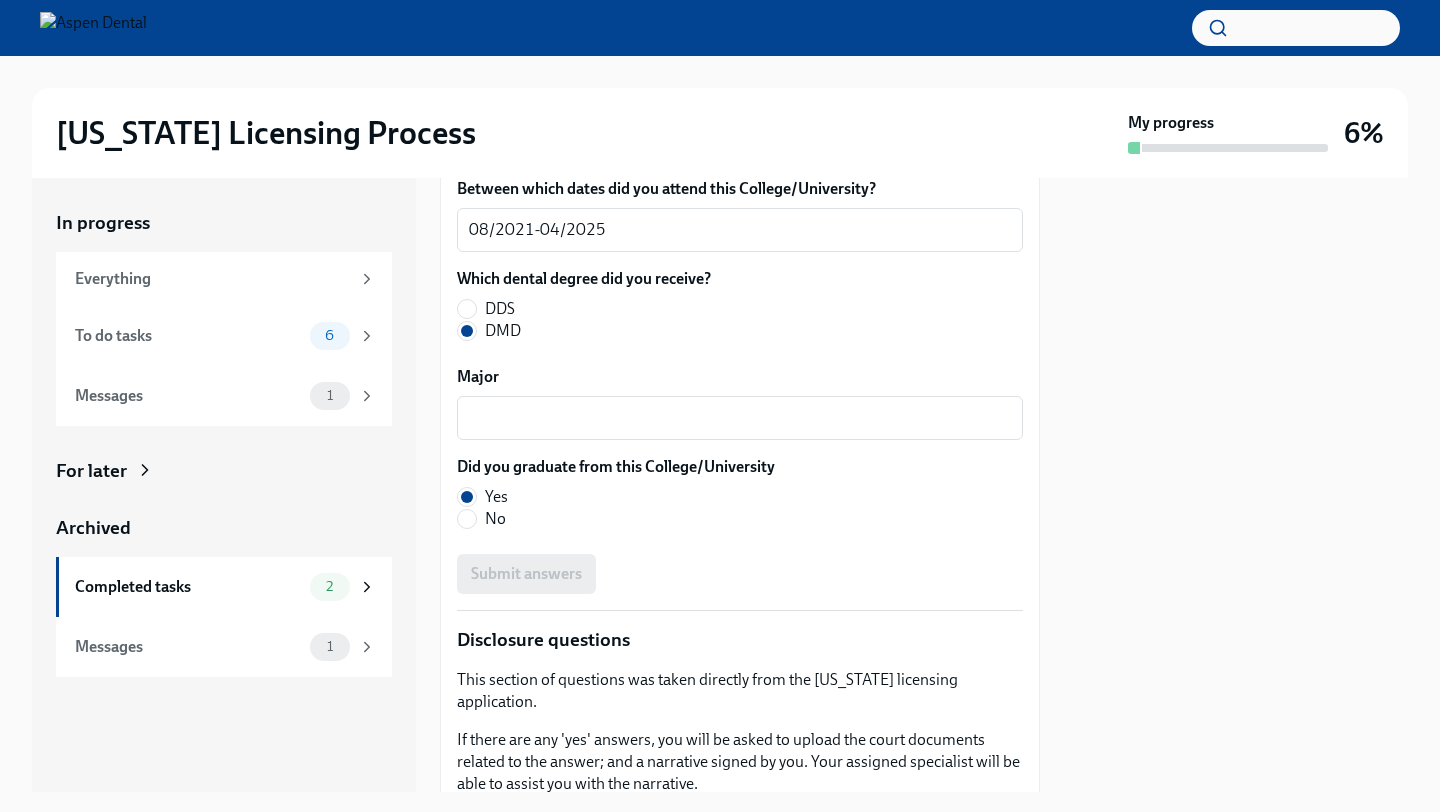 click on "Submit answers" at bounding box center [740, 574] 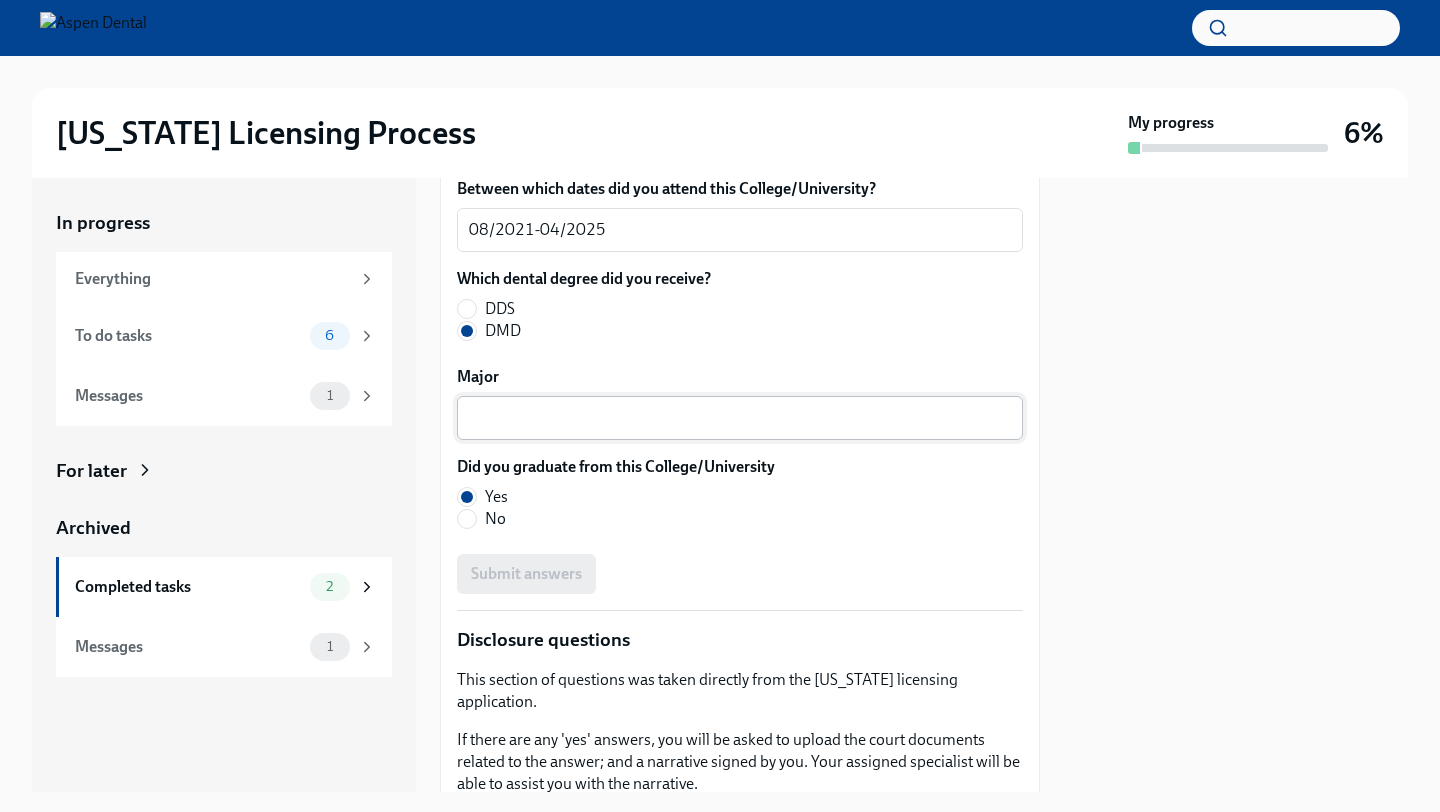 click on "Major" at bounding box center (740, 418) 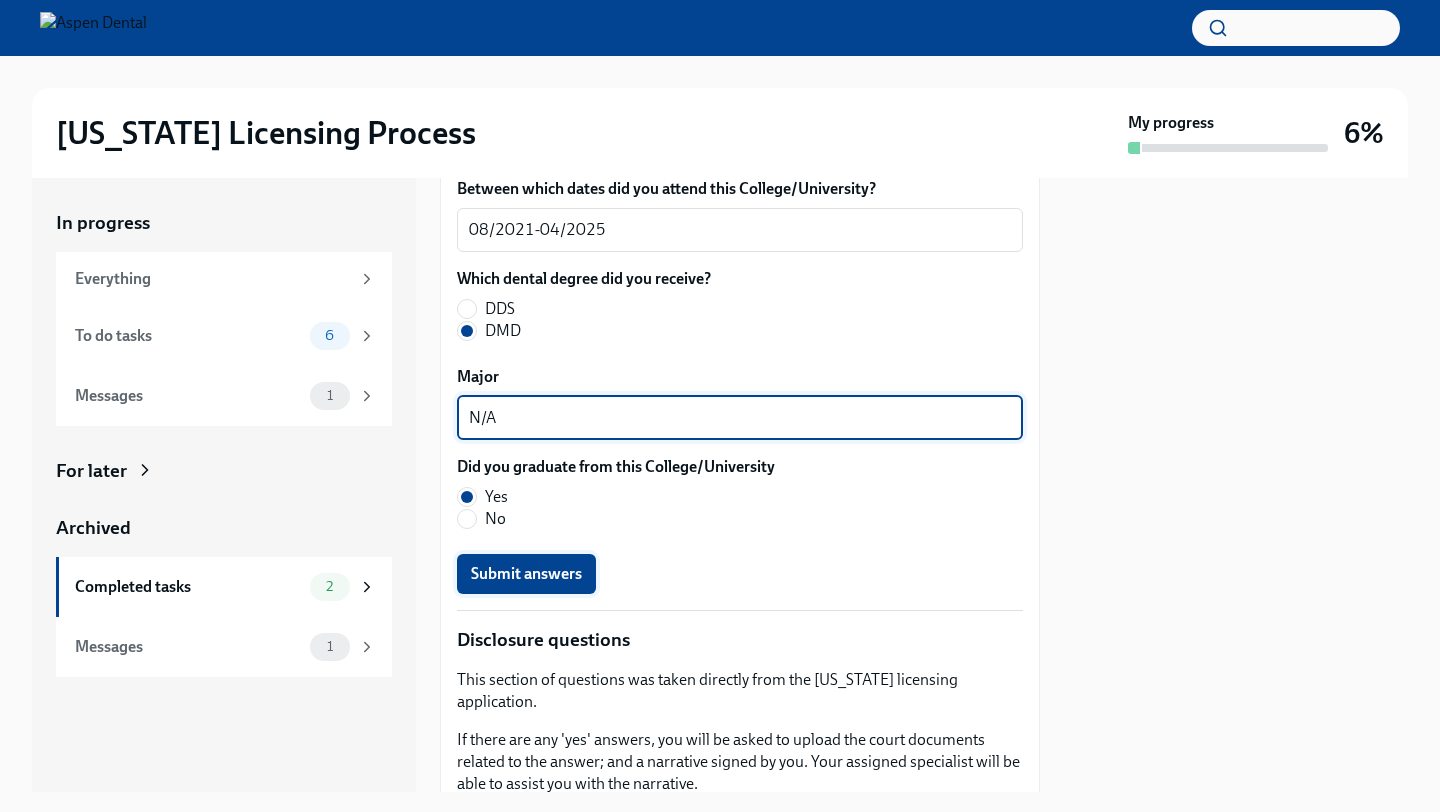 type on "N/A" 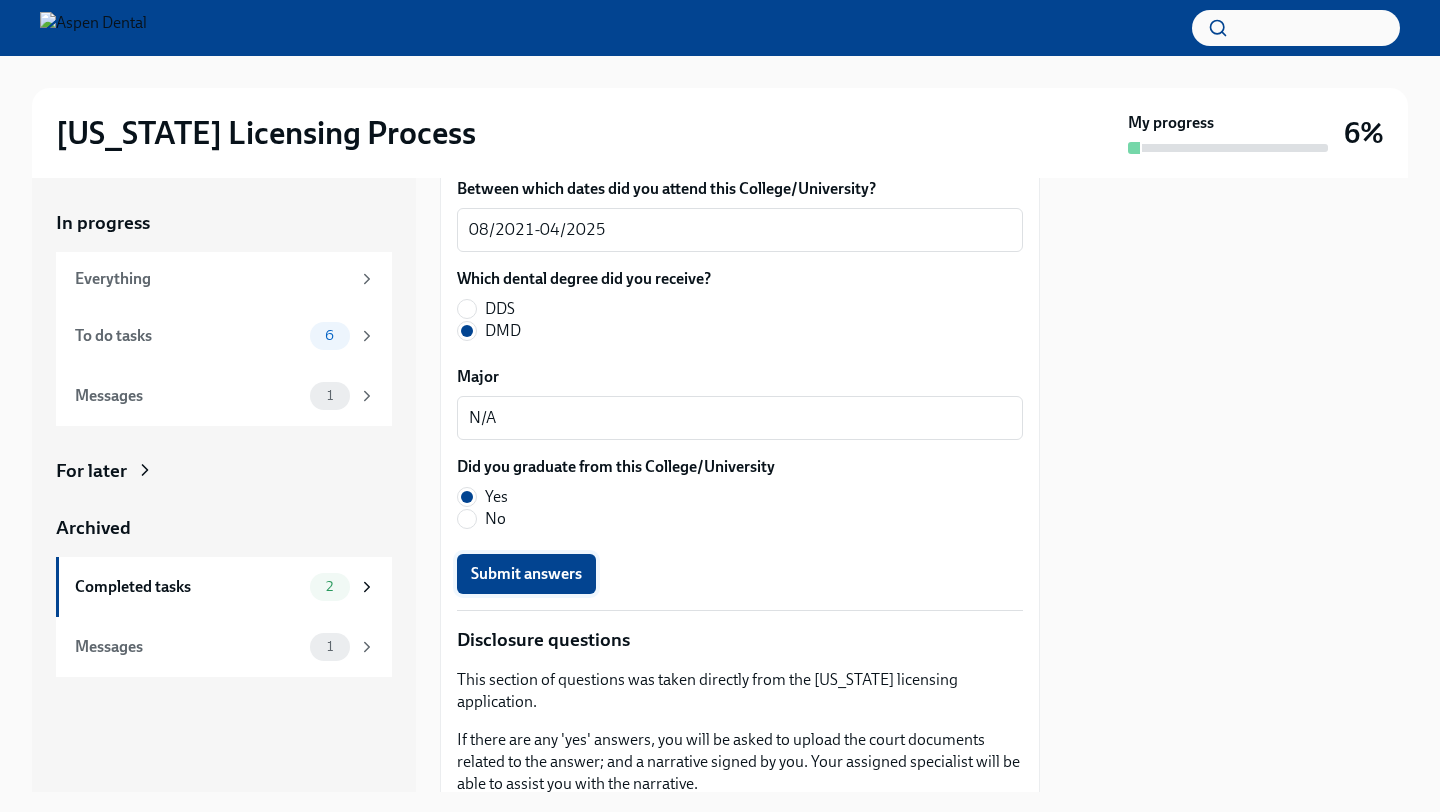 click on "Submit answers" at bounding box center [526, 574] 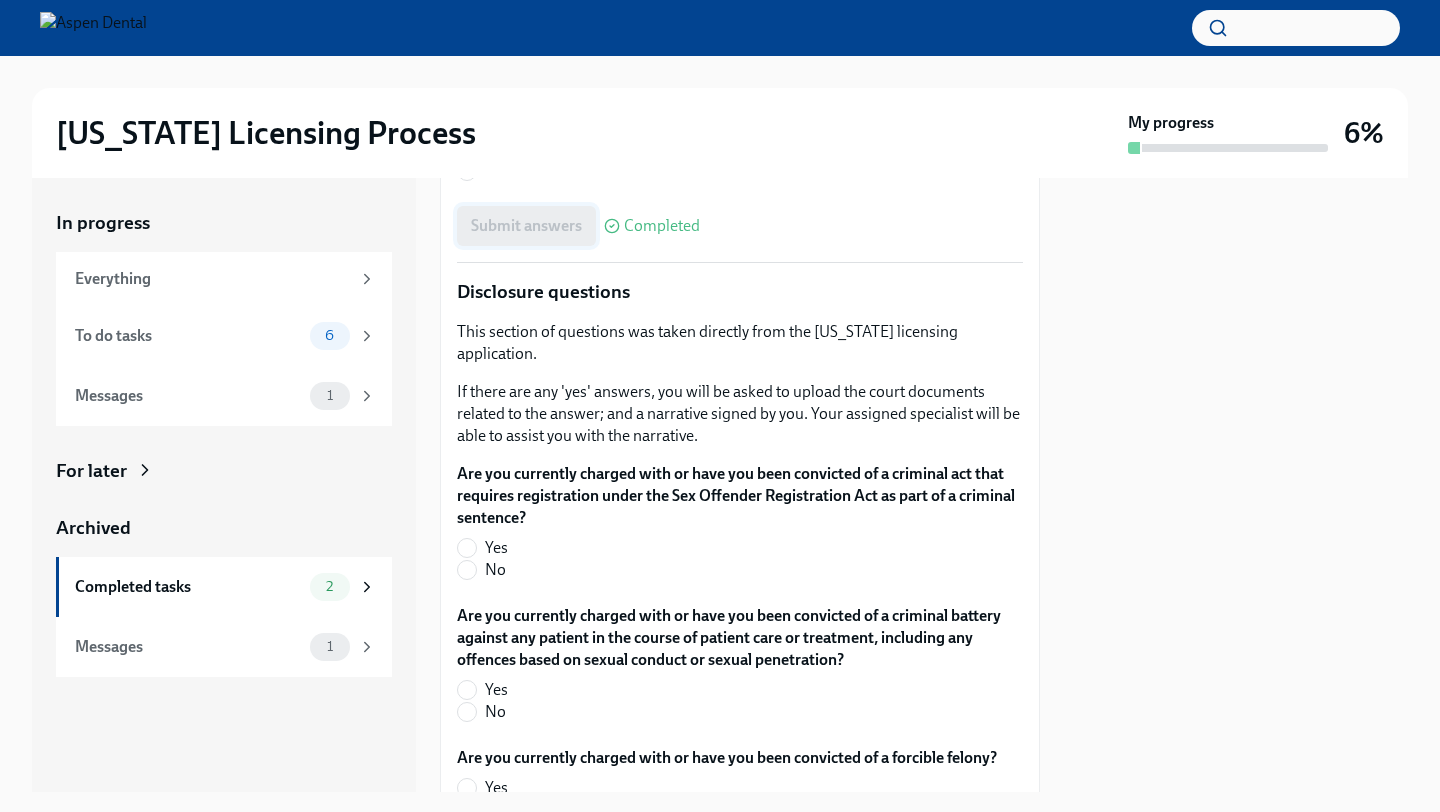 scroll, scrollTop: 3203, scrollLeft: 0, axis: vertical 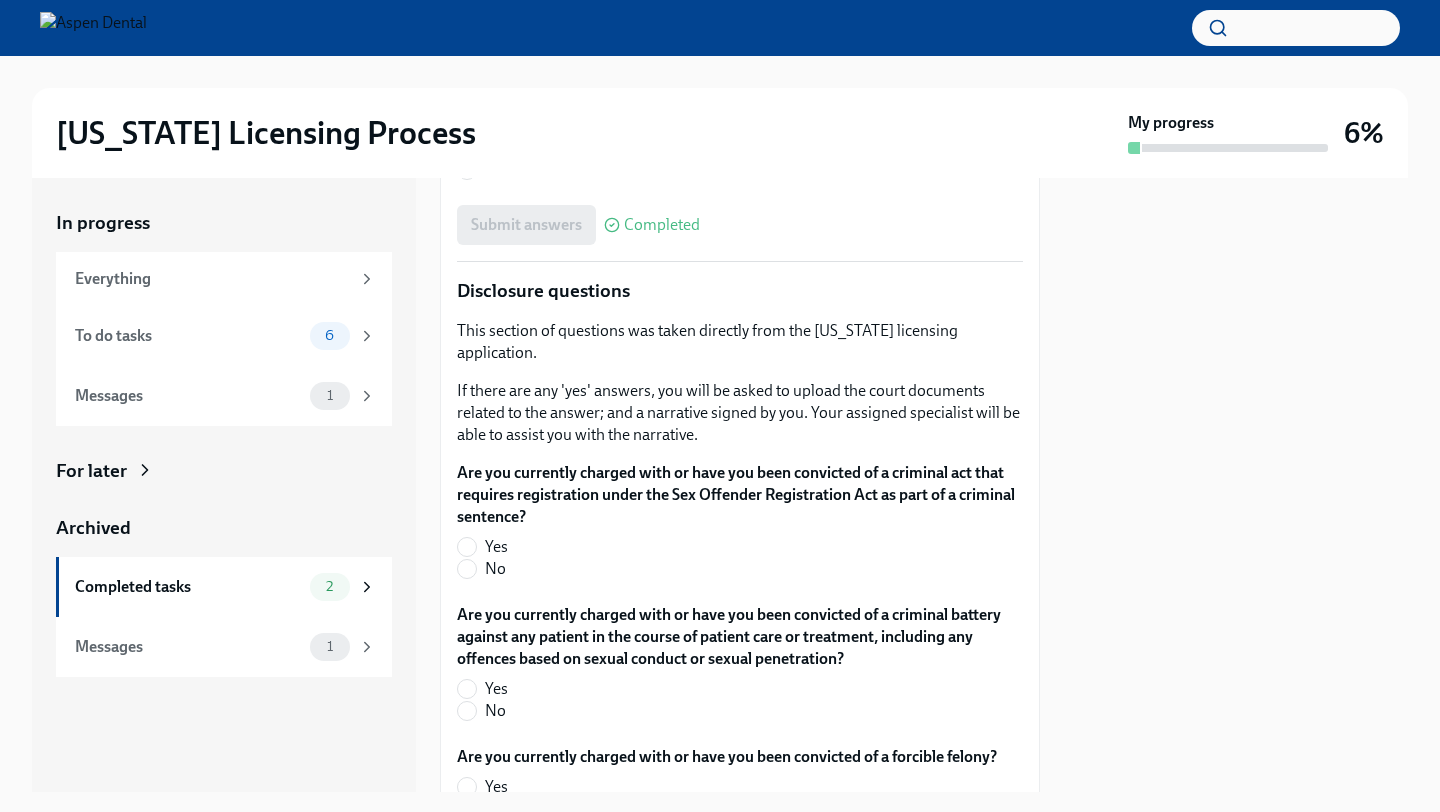 click on "No" at bounding box center [732, 569] 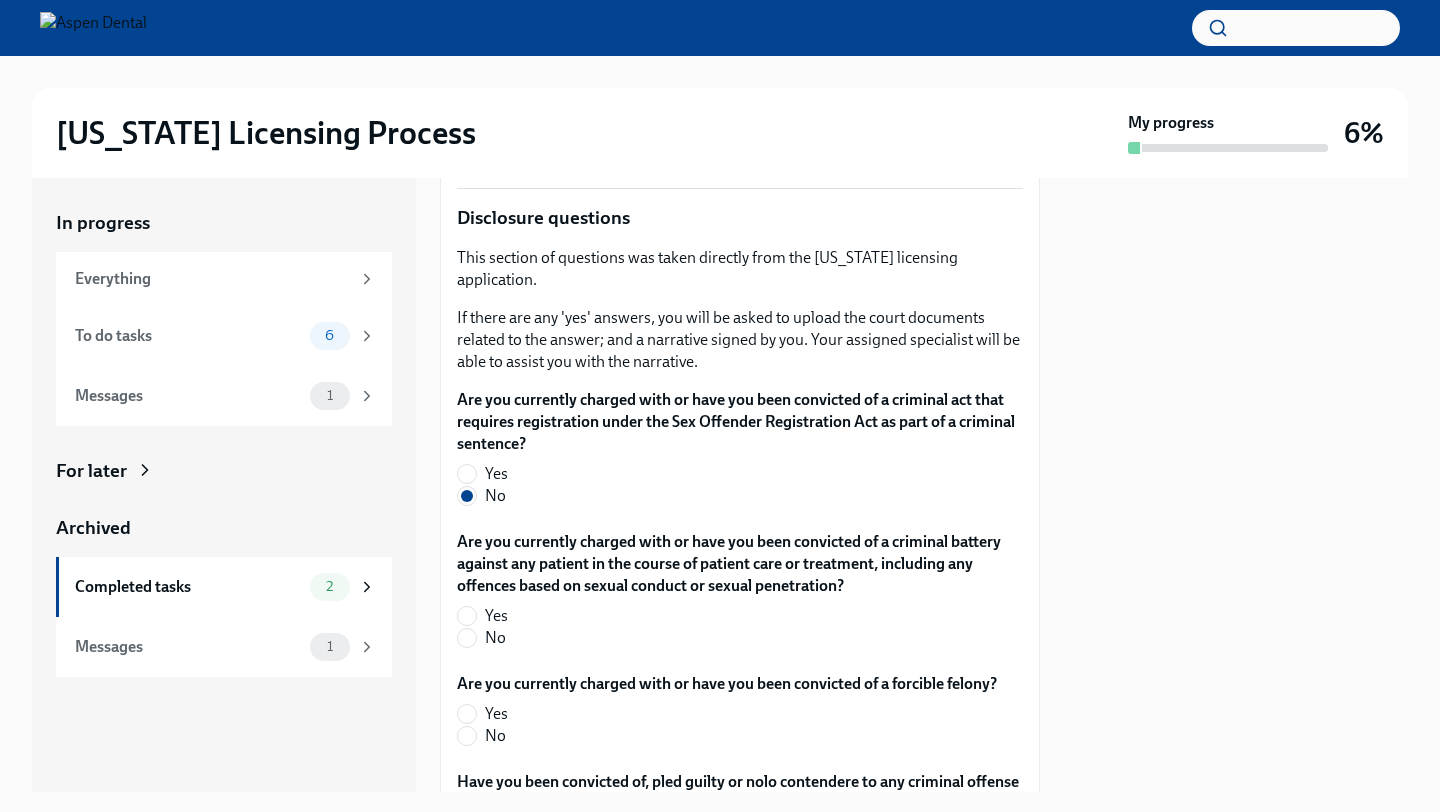 scroll, scrollTop: 3278, scrollLeft: 0, axis: vertical 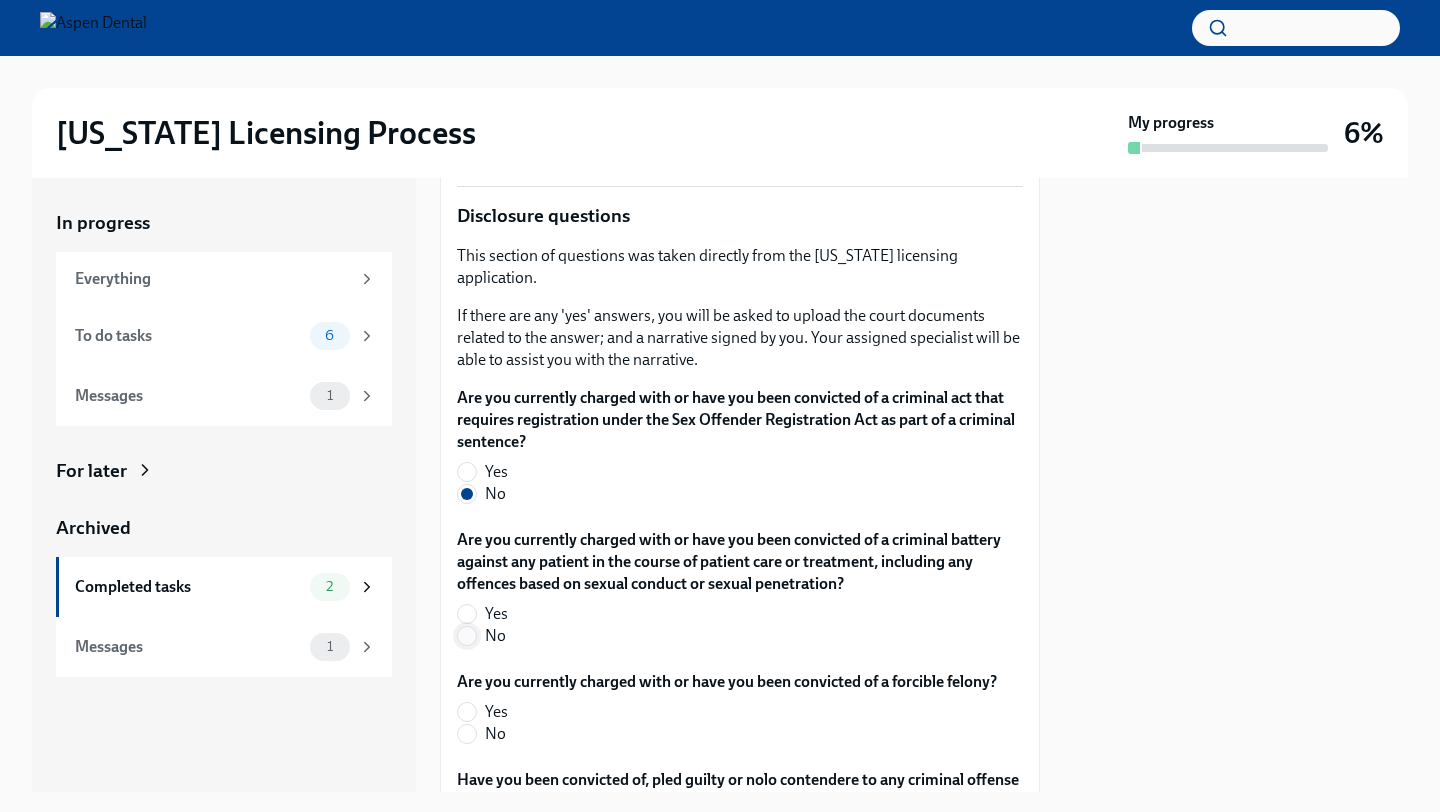 click on "No" at bounding box center [467, 636] 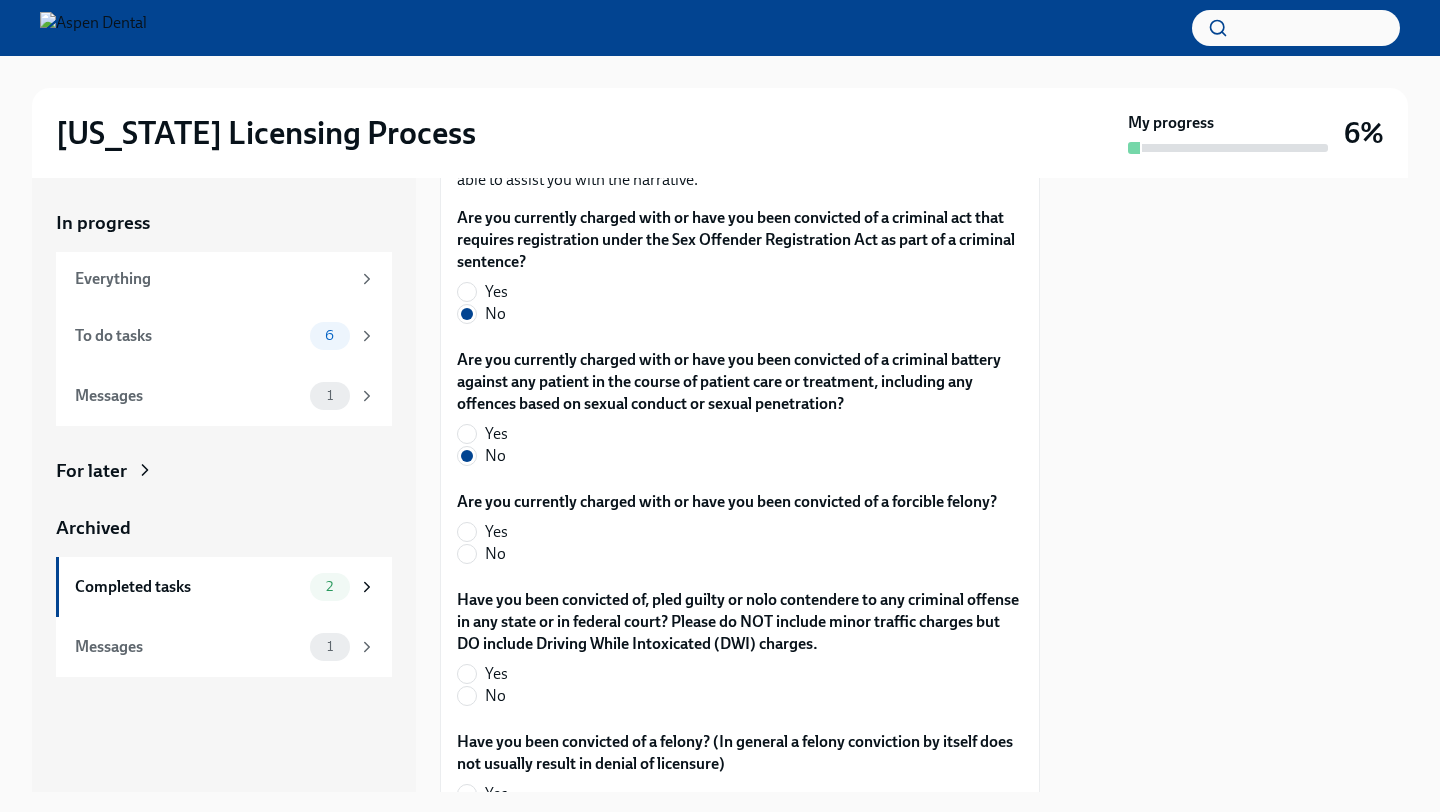 scroll, scrollTop: 3460, scrollLeft: 0, axis: vertical 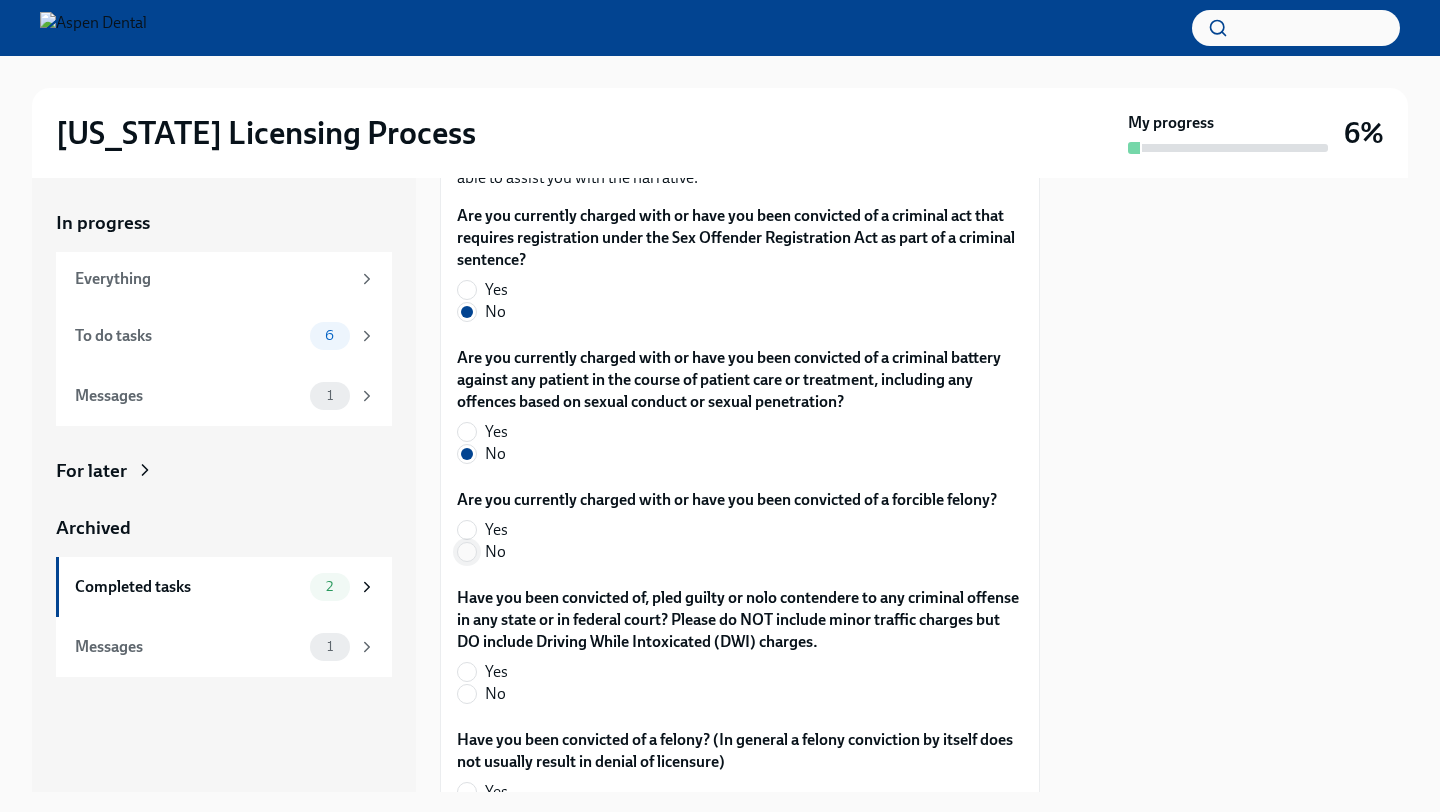 click on "No" at bounding box center (467, 552) 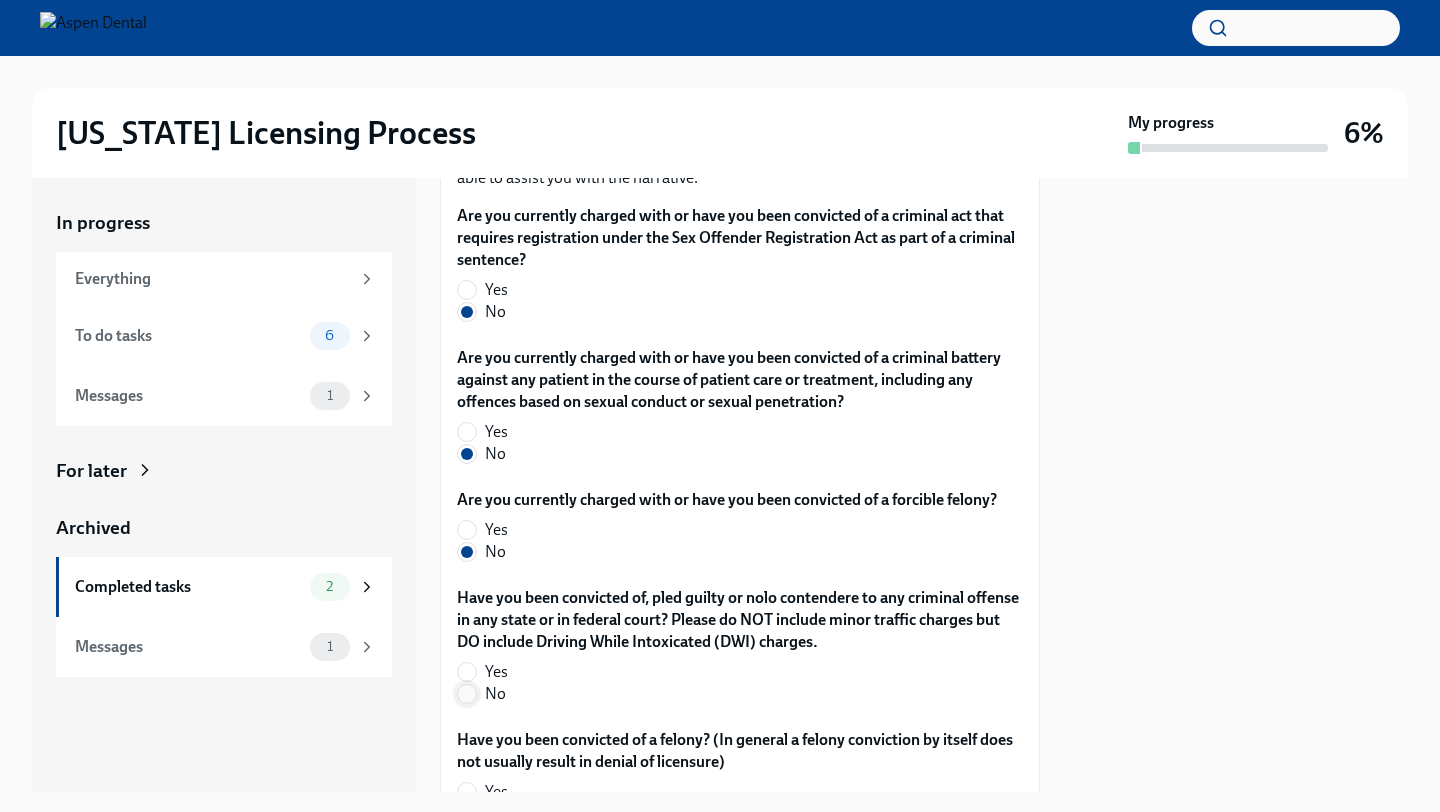 click on "No" at bounding box center (467, 694) 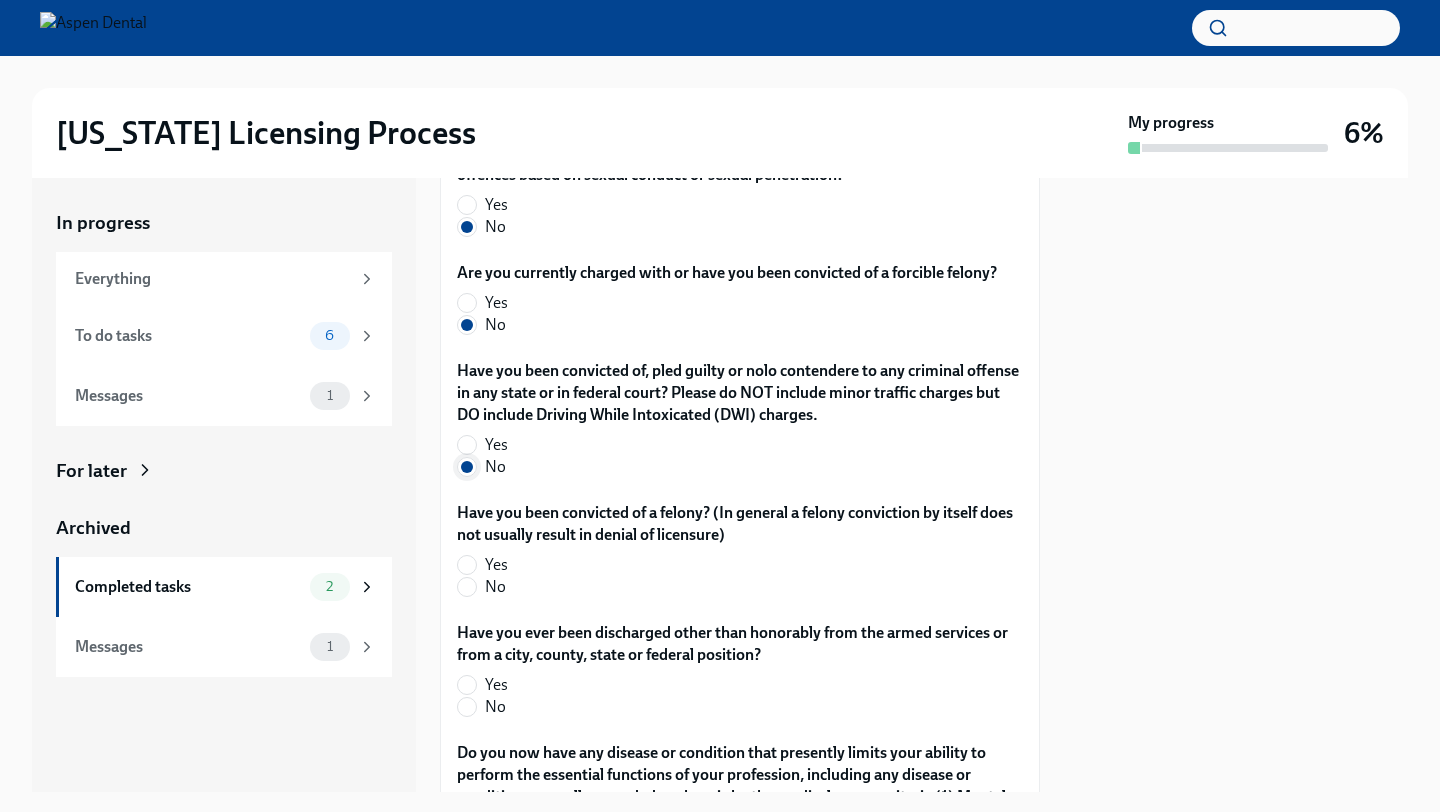 scroll, scrollTop: 3700, scrollLeft: 0, axis: vertical 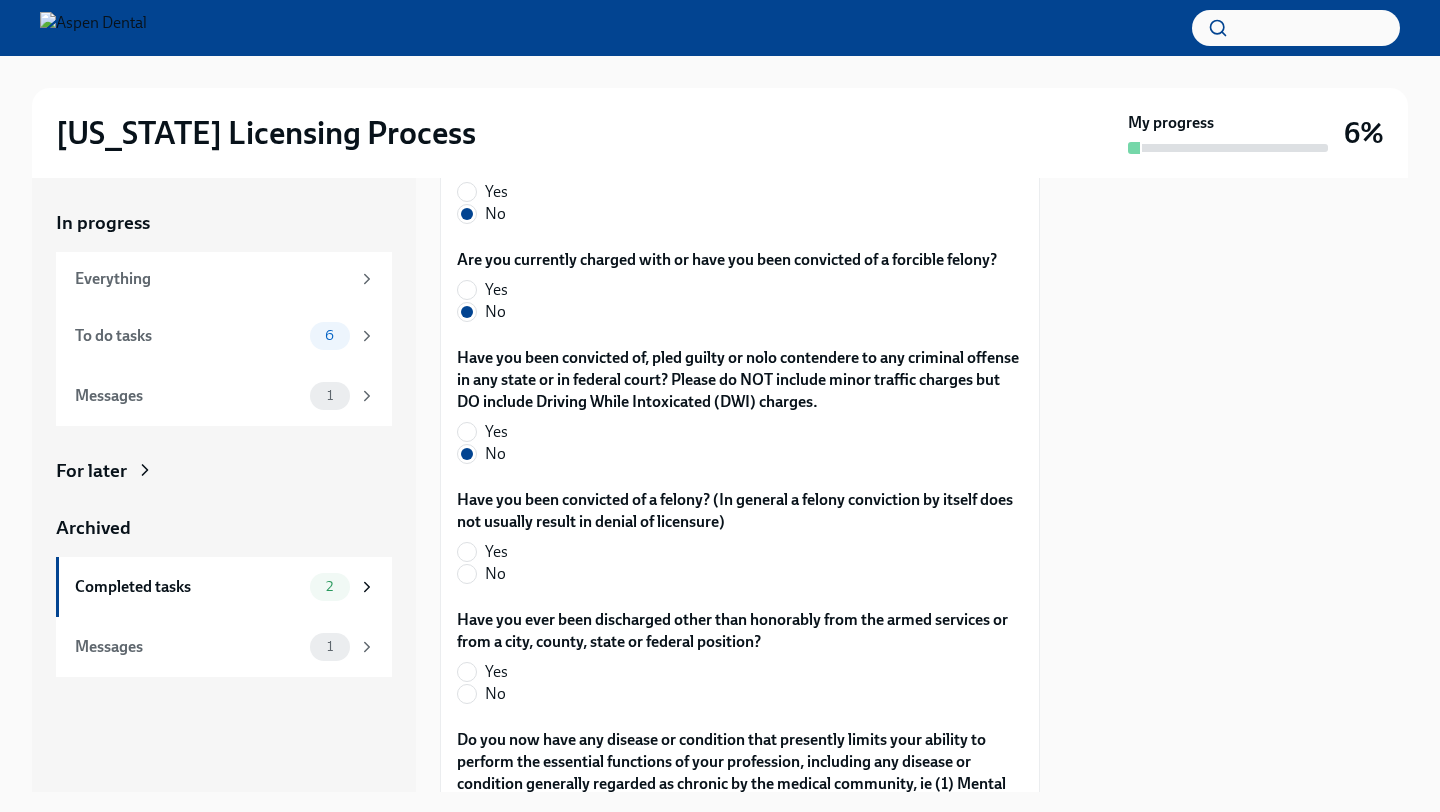 click on "Yes" at bounding box center (732, 552) 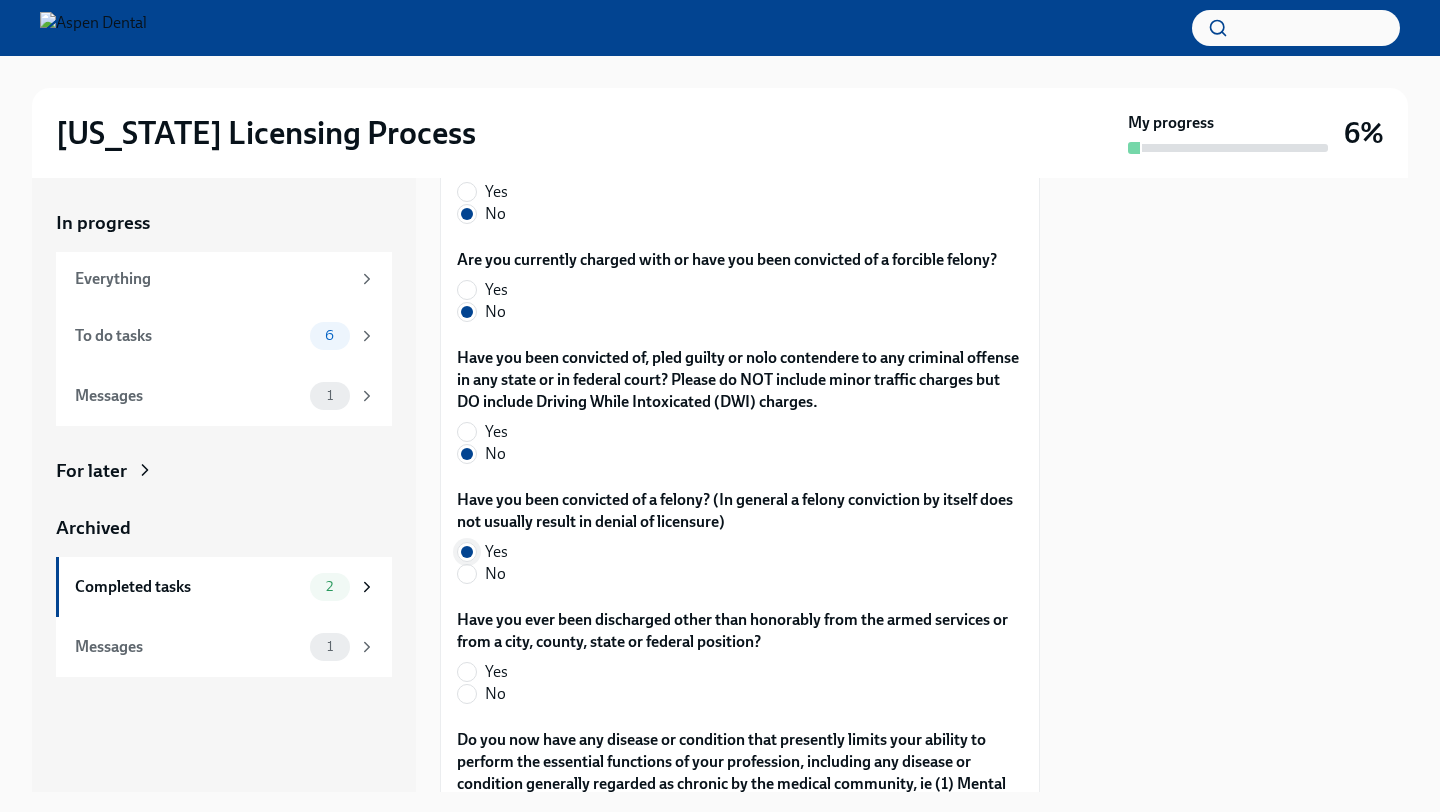 click at bounding box center (467, 552) 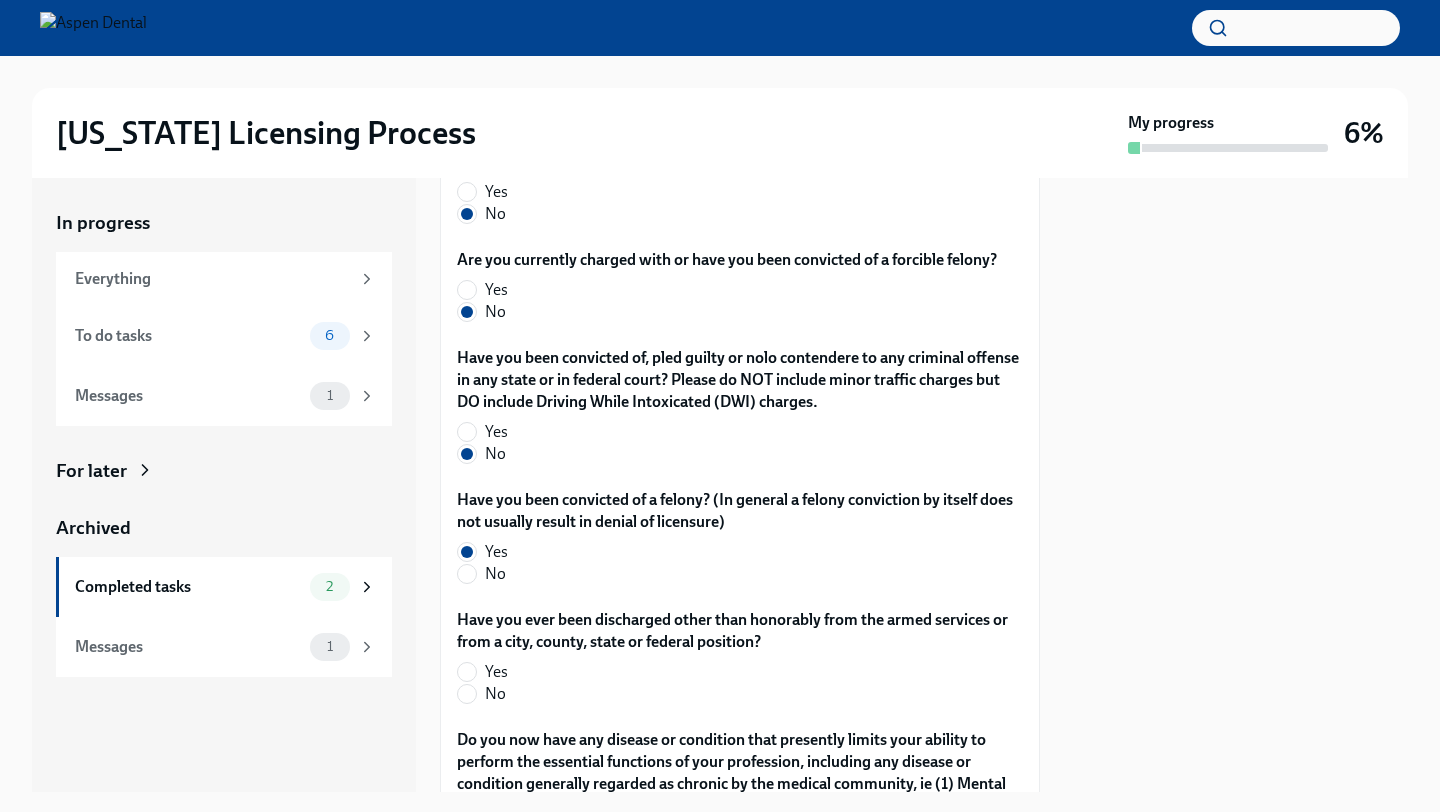 click on "Are you currently charged with or have you been convicted of a criminal act that requires registration under the Sex Offender Registration Act as part of a criminal sentence? Yes No Are you currently charged with or have you been convicted of a criminal battery against any patient in the course of patient care or treatment, including any offences based on sexual conduct or sexual penetration? Yes No Are you currently charged with or have you been convicted of a forcible felony? Yes No Have you been convicted of, pled guilty or nolo contendere to any criminal offense in any state or in federal court? Please do NOT include  minor traffic charges but DO include Driving While Intoxicated (DWI) charges. Yes No Have you been convicted of a felony? (In general a felony conviction by itself does not usually result in denial of licensure) Yes No Have you ever been discharged other than honorably from the armed services or from a city, county, state or federal position? Yes No Yes No Yes No Yes No Yes No Submit answers" at bounding box center (740, 629) 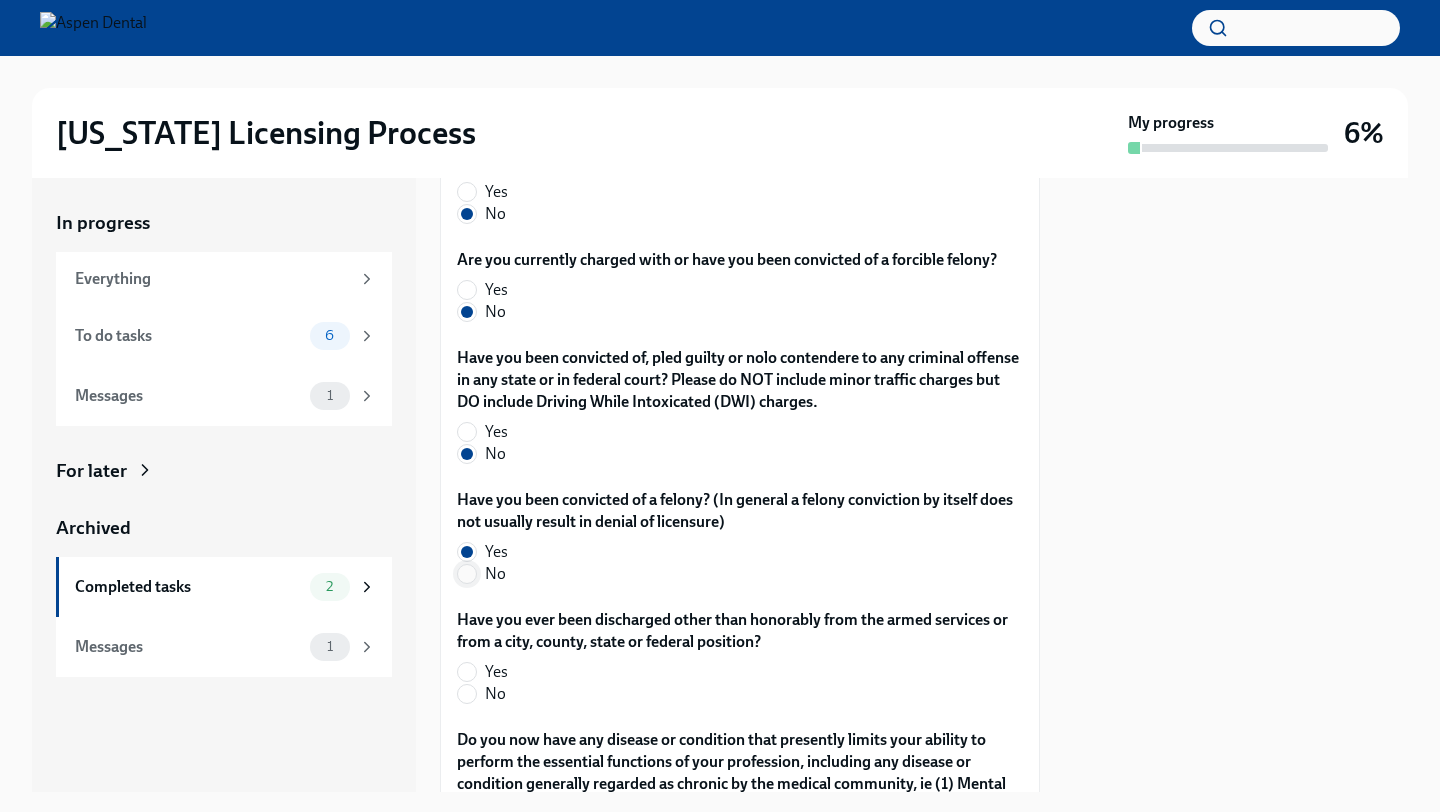 click on "No" at bounding box center [467, 574] 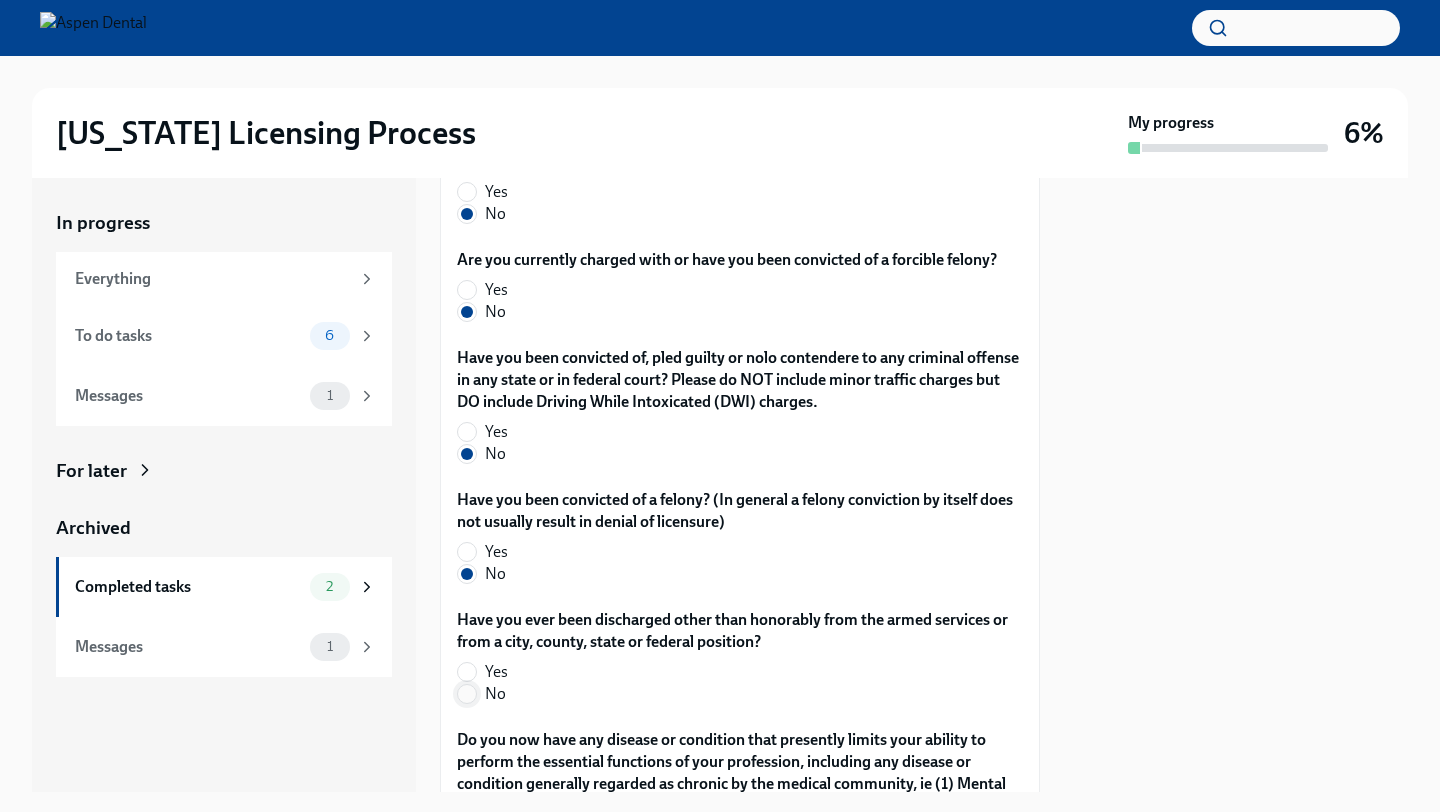click on "No" at bounding box center [467, 694] 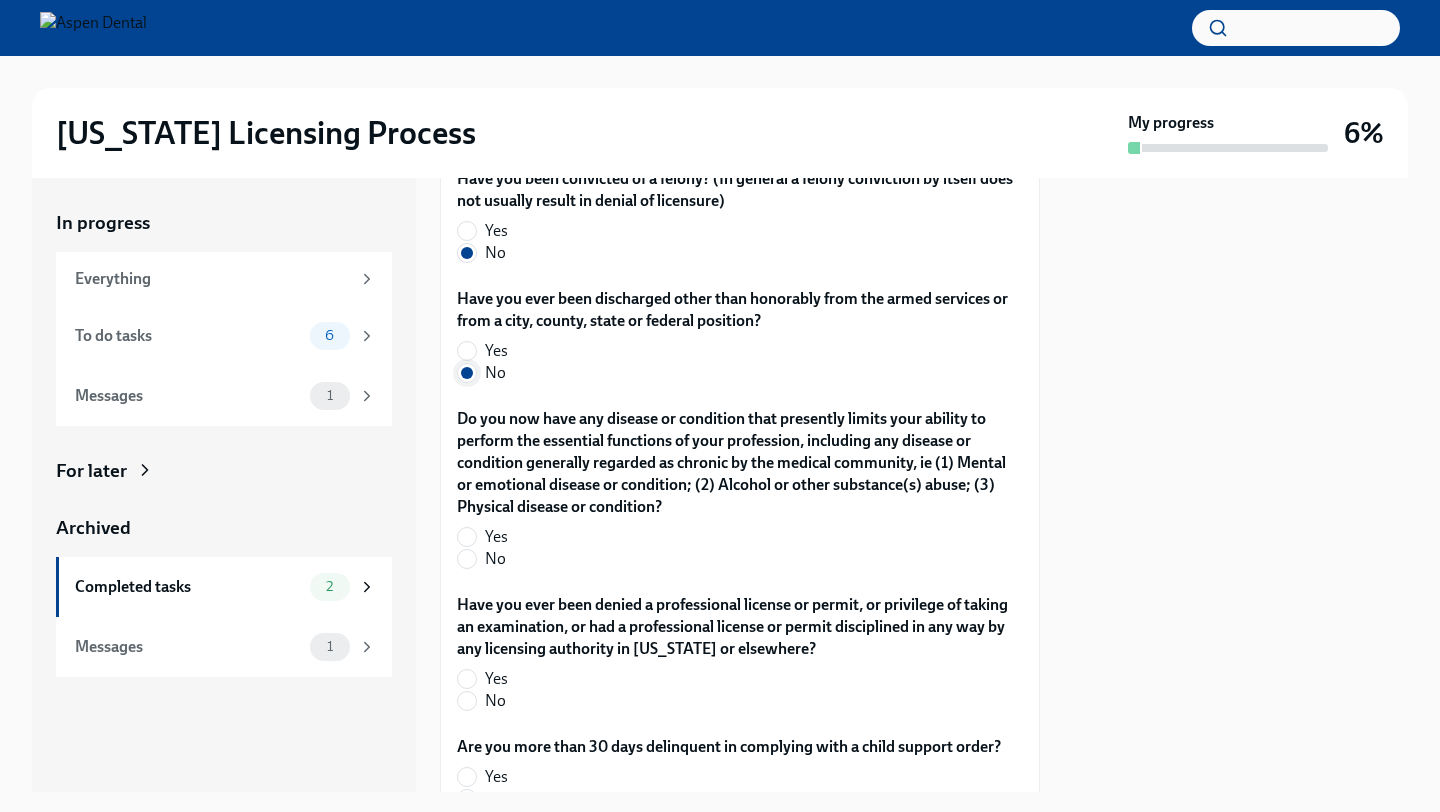 scroll, scrollTop: 4047, scrollLeft: 0, axis: vertical 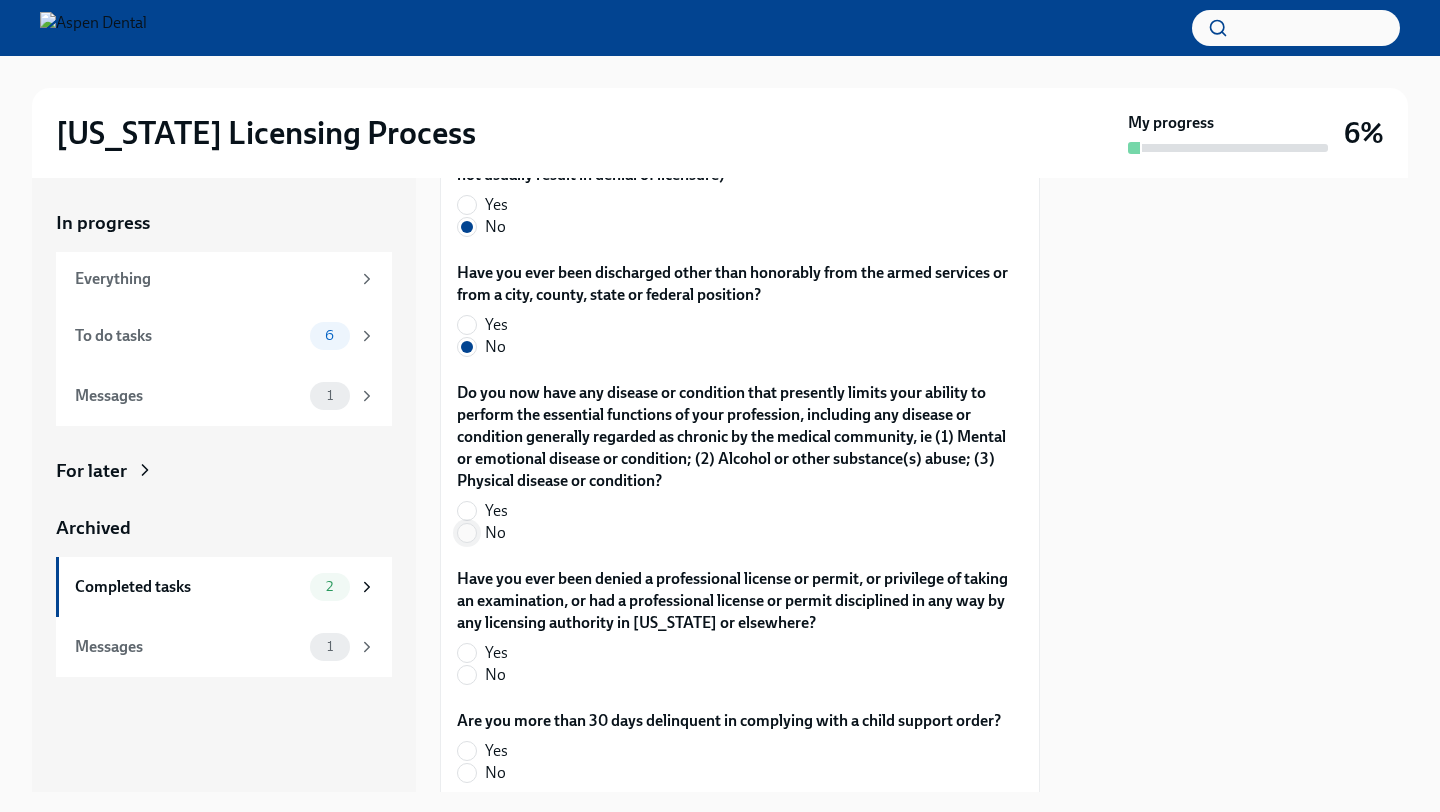 click on "No" at bounding box center [467, 533] 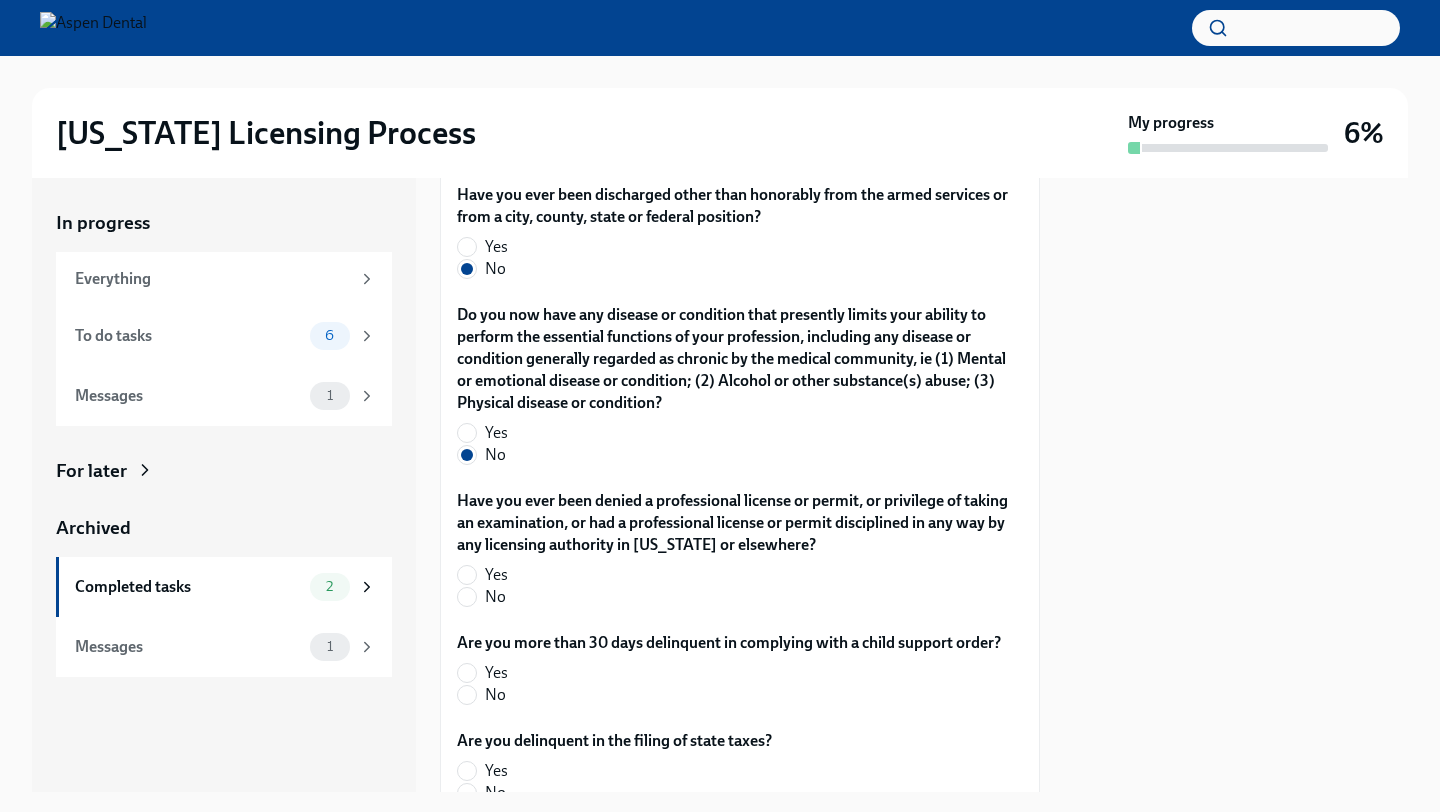 scroll, scrollTop: 4131, scrollLeft: 0, axis: vertical 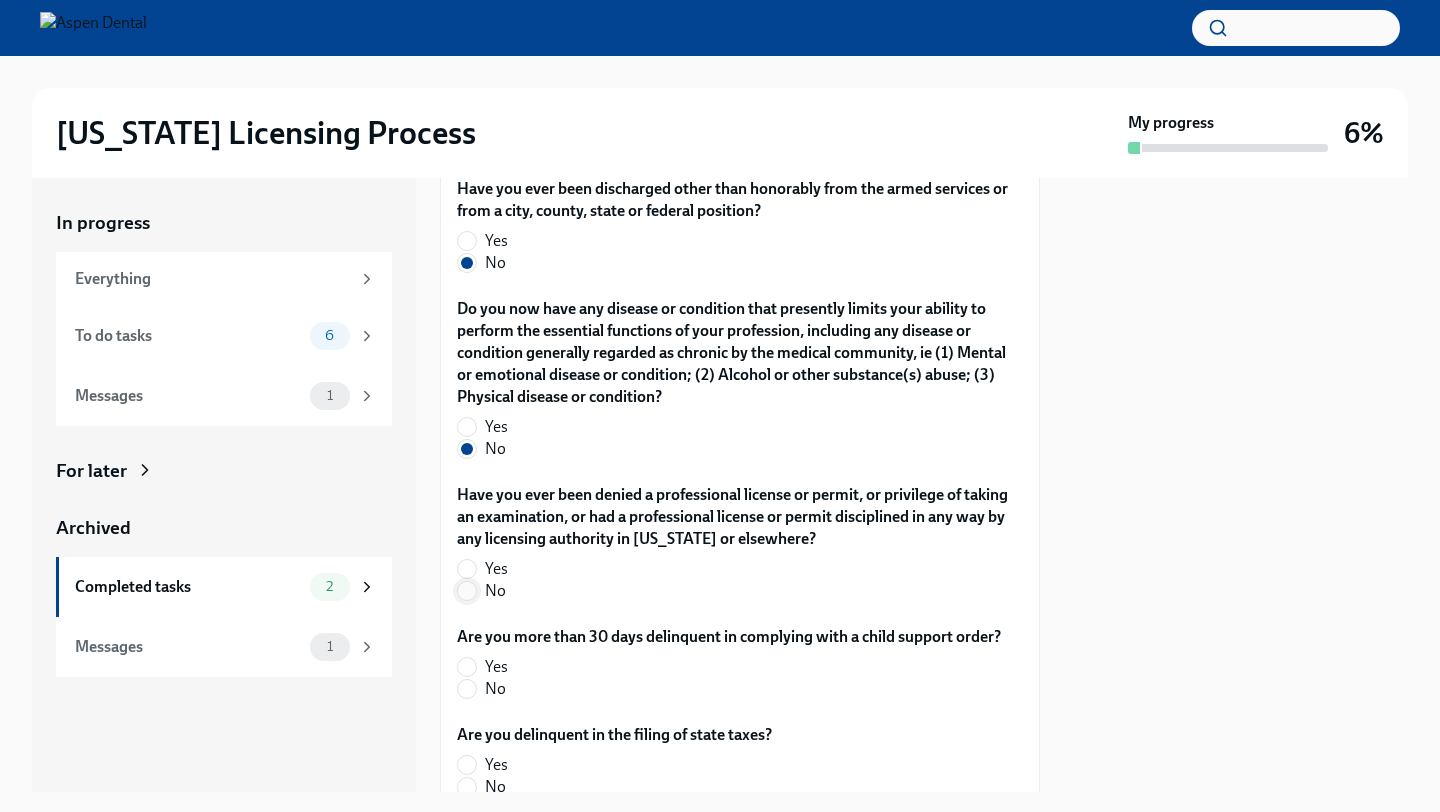 click on "No" at bounding box center (467, 591) 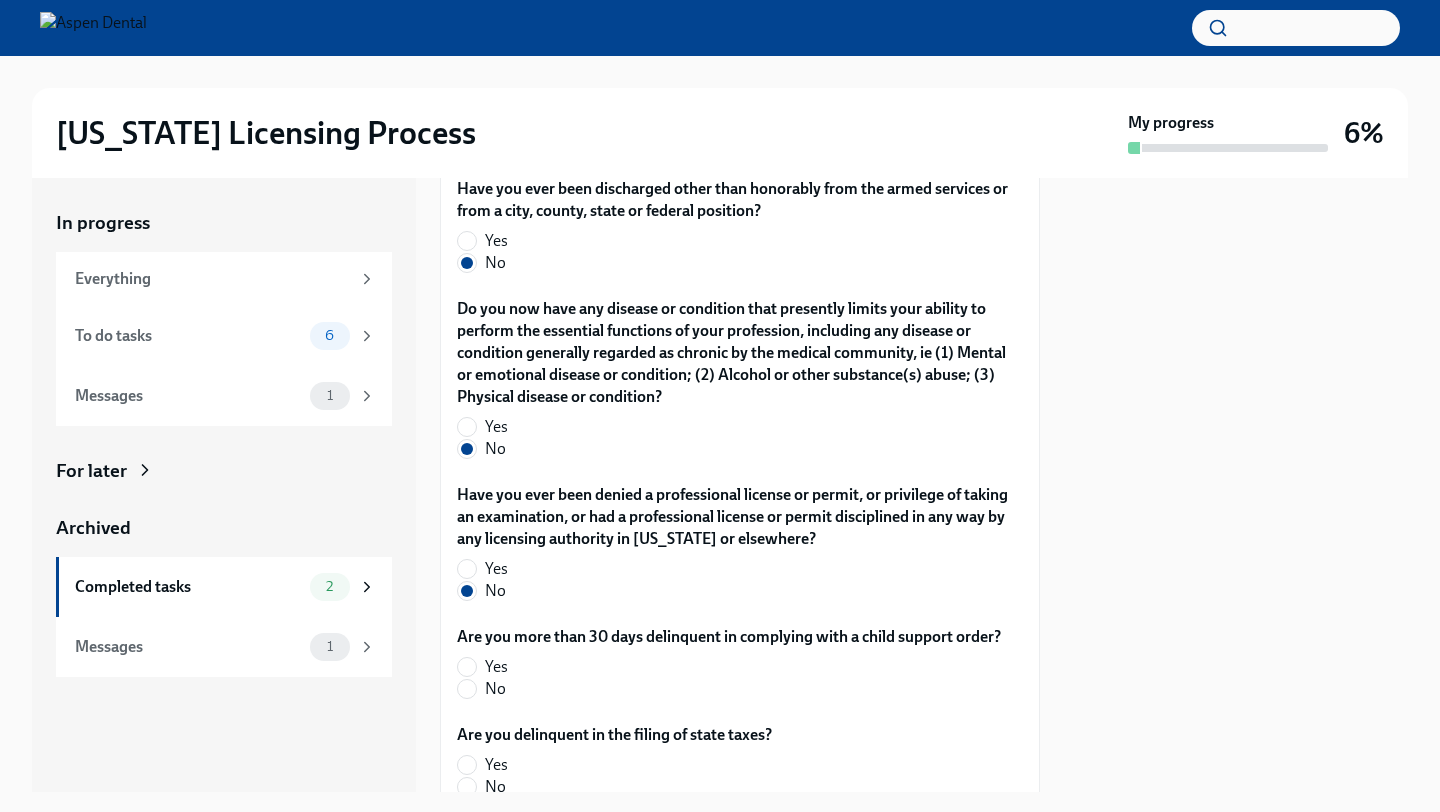 click on "No" at bounding box center (721, 689) 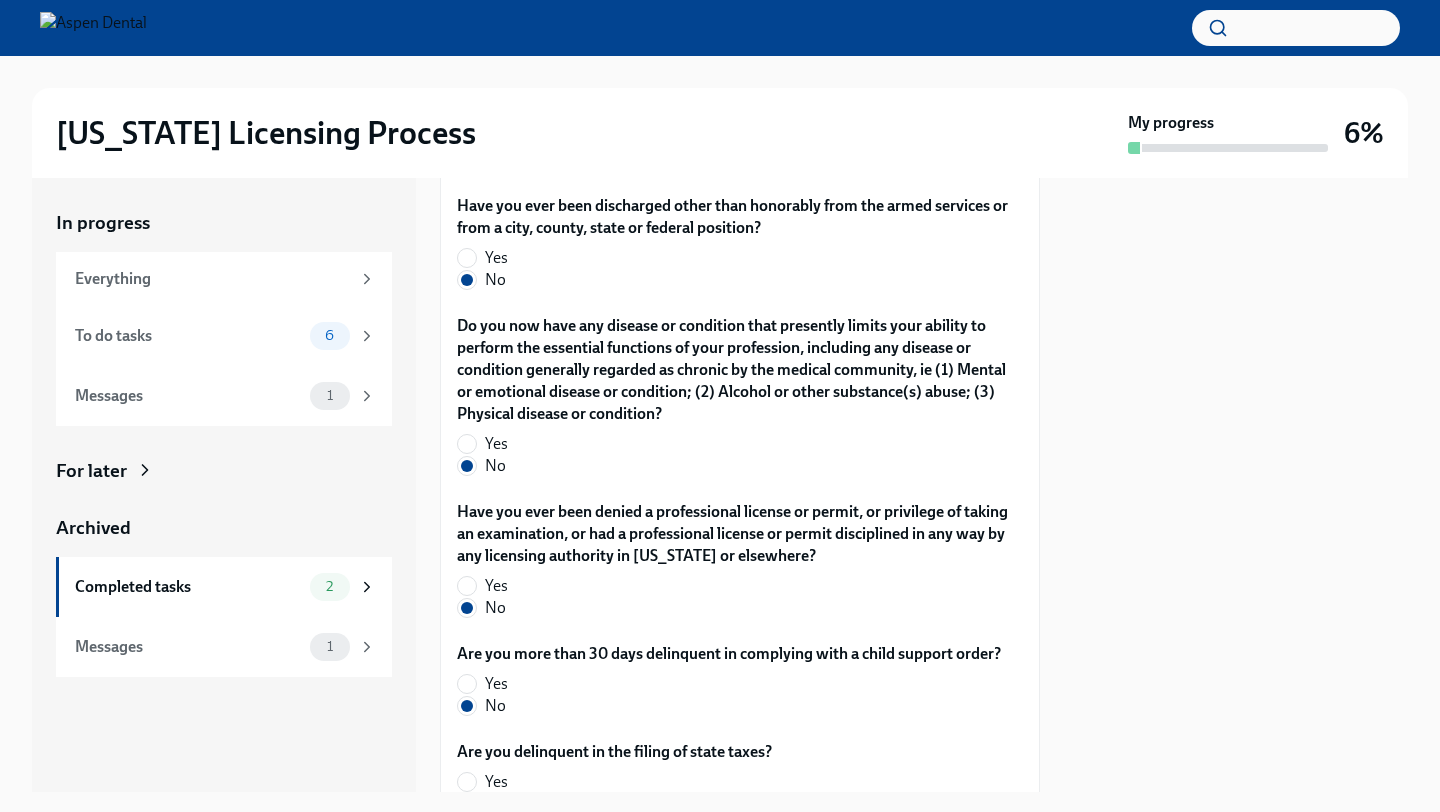scroll, scrollTop: 4324, scrollLeft: 0, axis: vertical 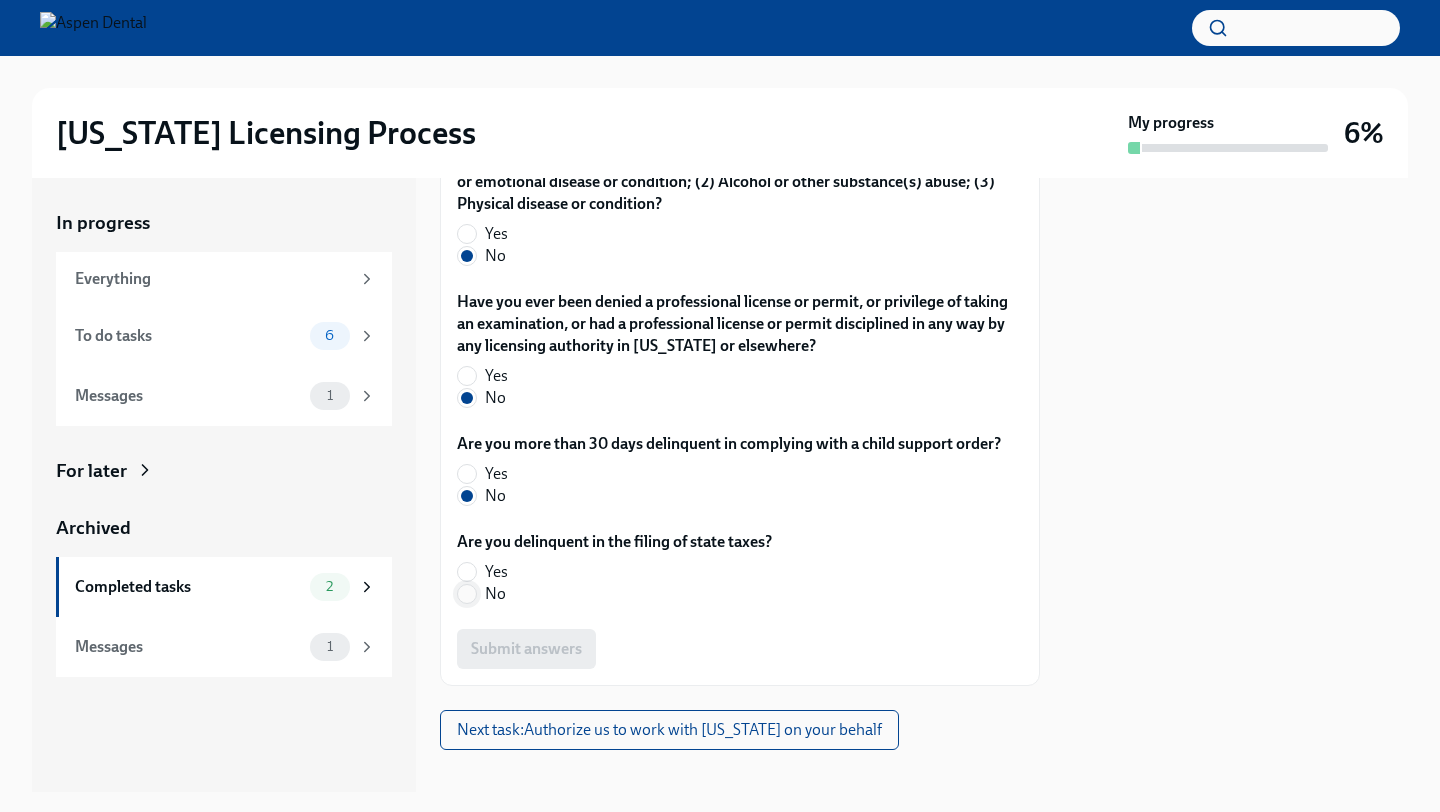click on "No" at bounding box center (467, 594) 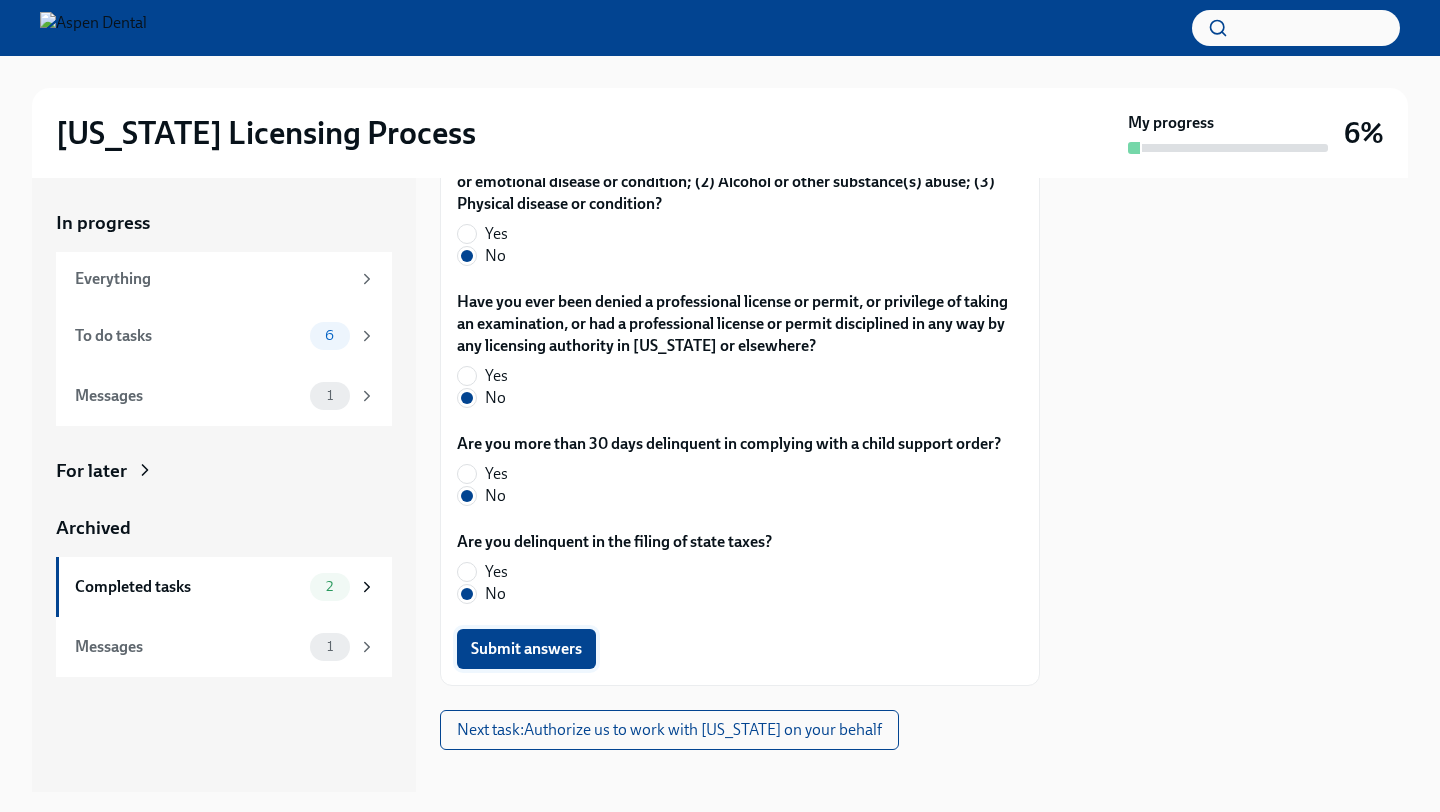 click on "Submit answers" at bounding box center (526, 649) 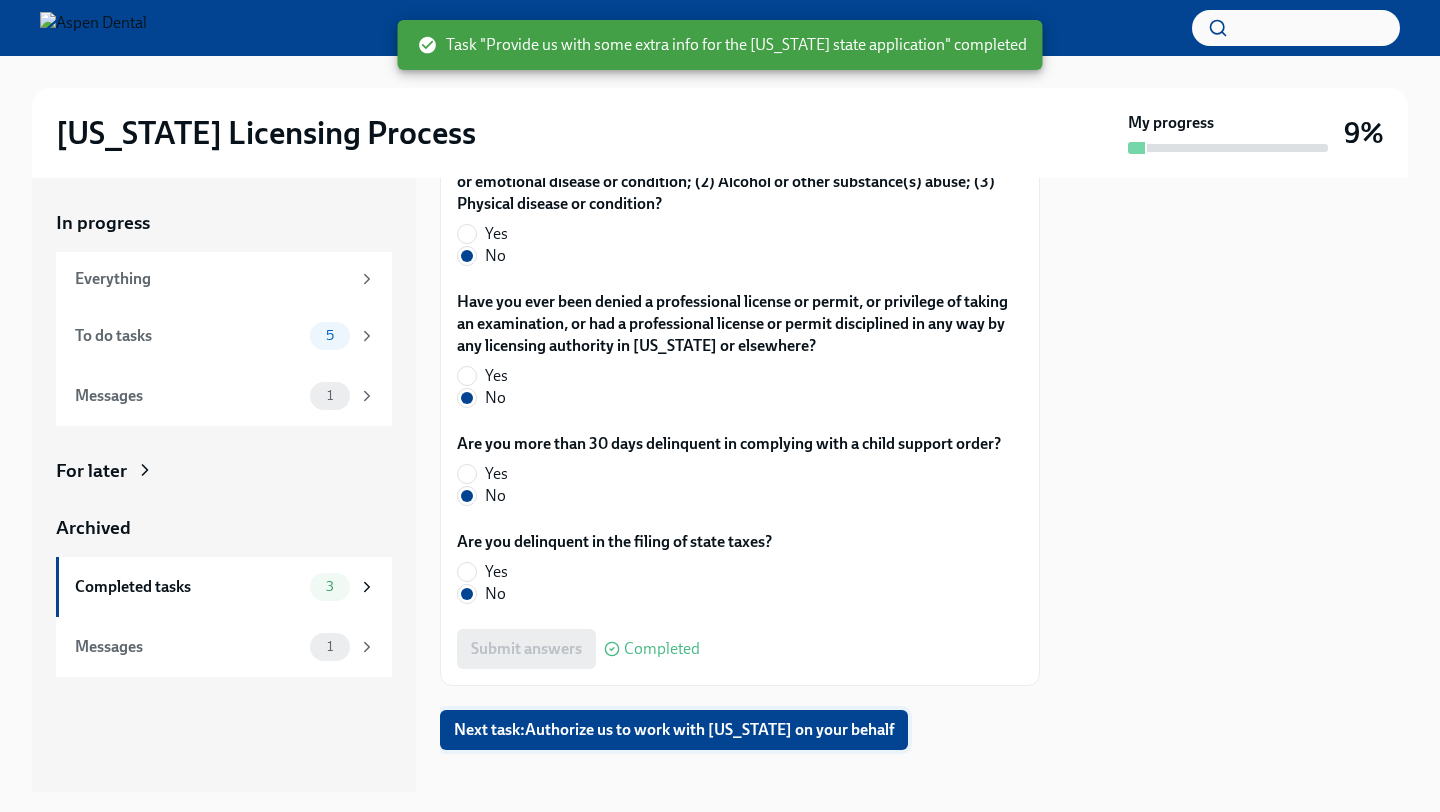 click on "Next task :  Authorize us to work with [US_STATE] on your behalf" at bounding box center [674, 730] 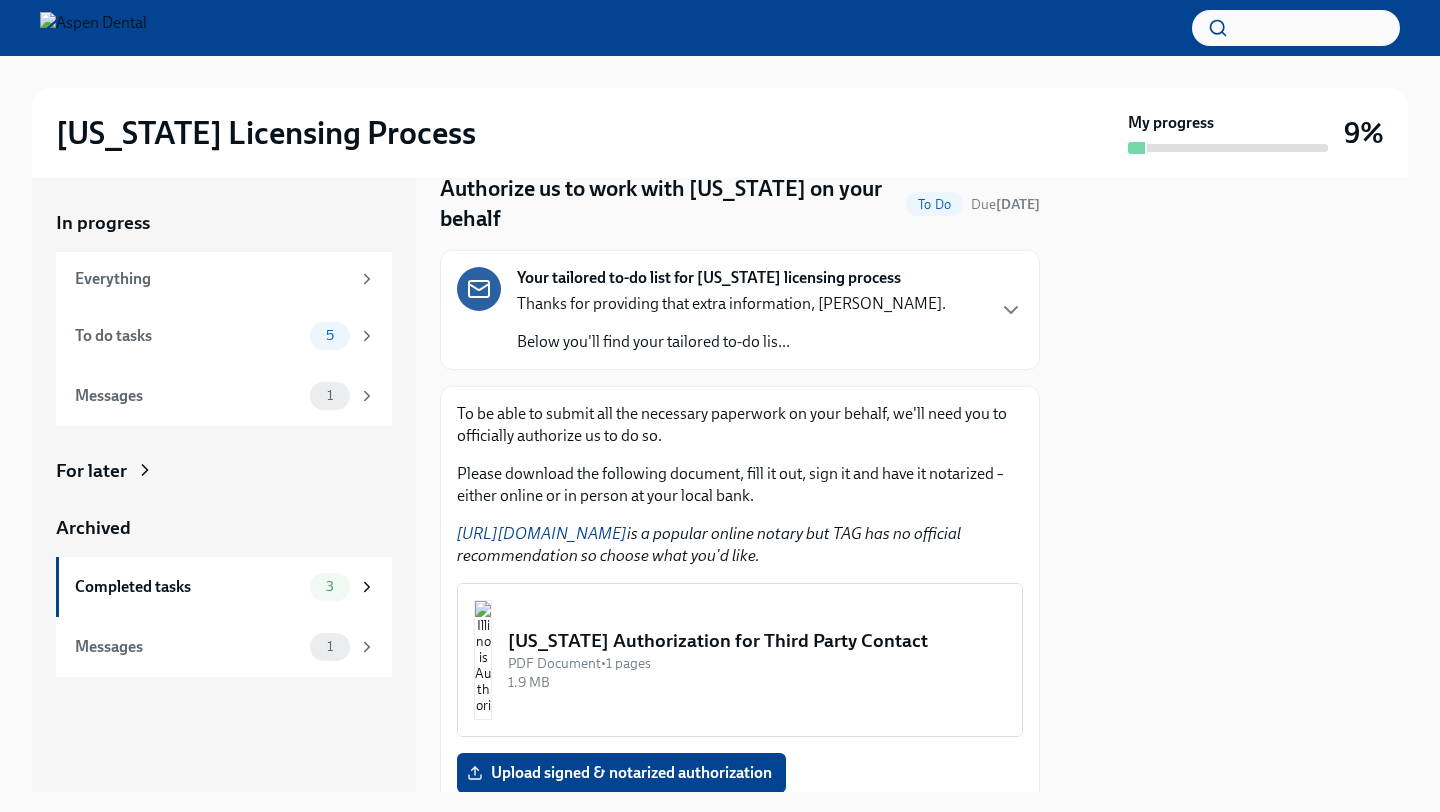 scroll, scrollTop: 74, scrollLeft: 0, axis: vertical 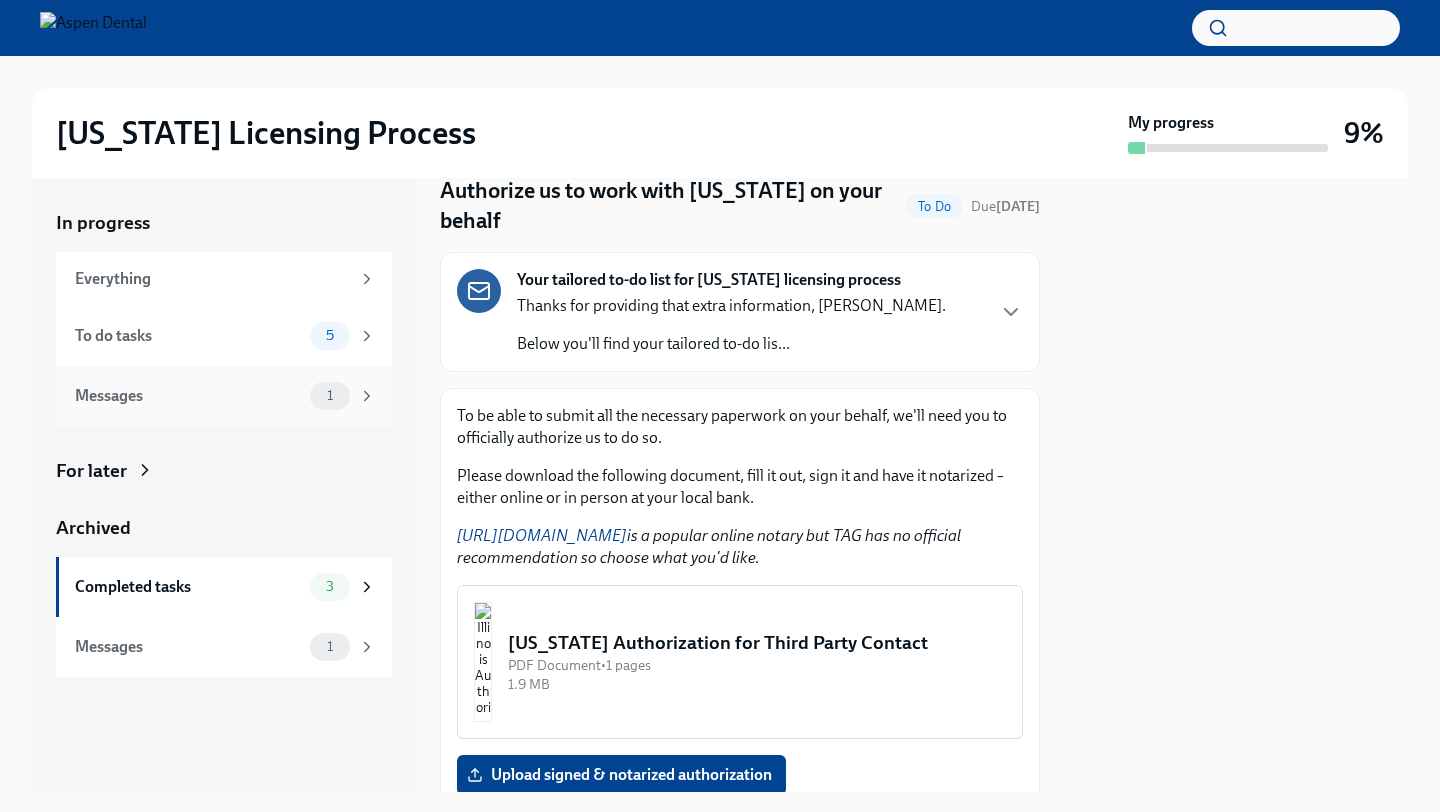 click 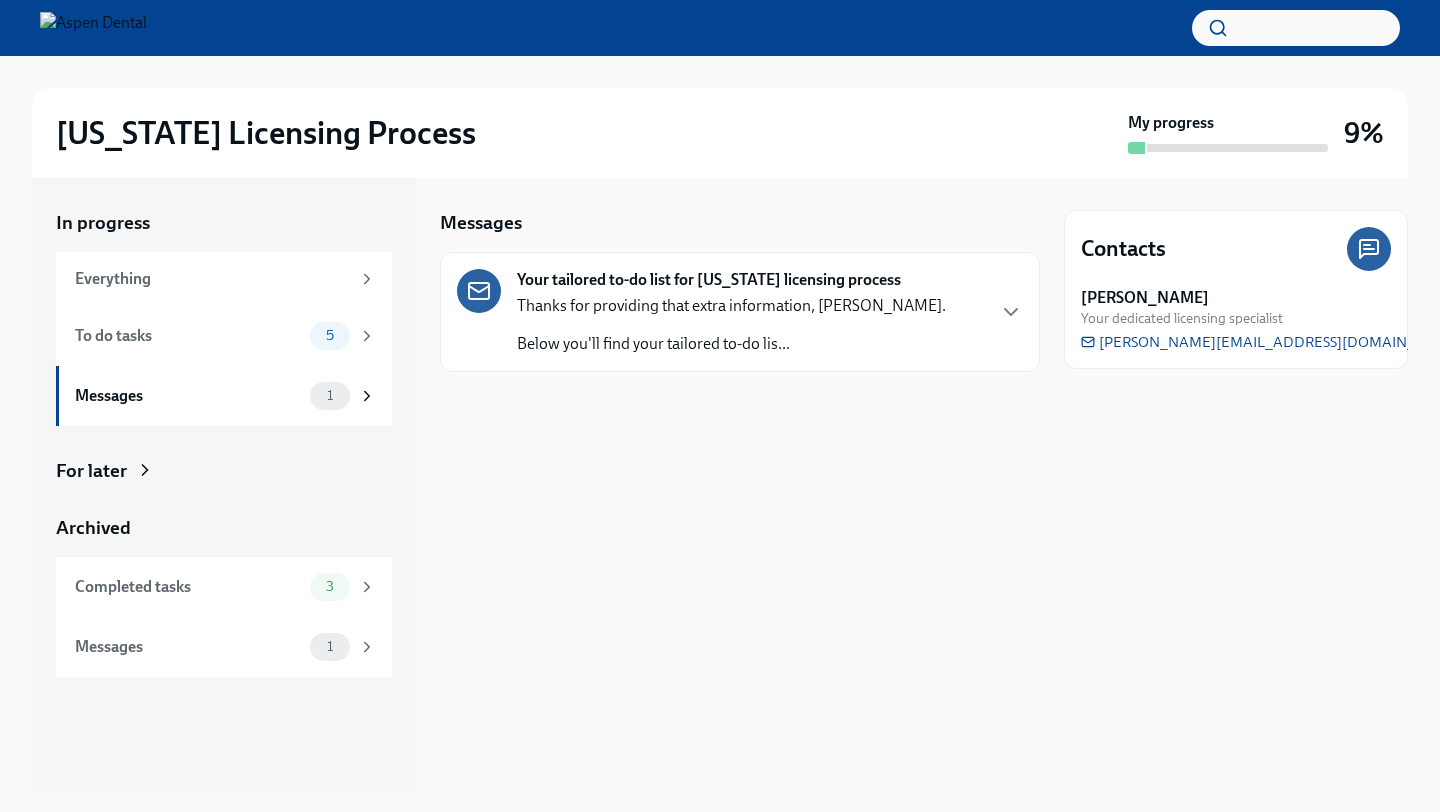 click on "Your tailored to-do list for [US_STATE] licensing process Thanks for providing that extra information, [PERSON_NAME].
Below you'll find your tailored to-do lis..." at bounding box center [740, 312] 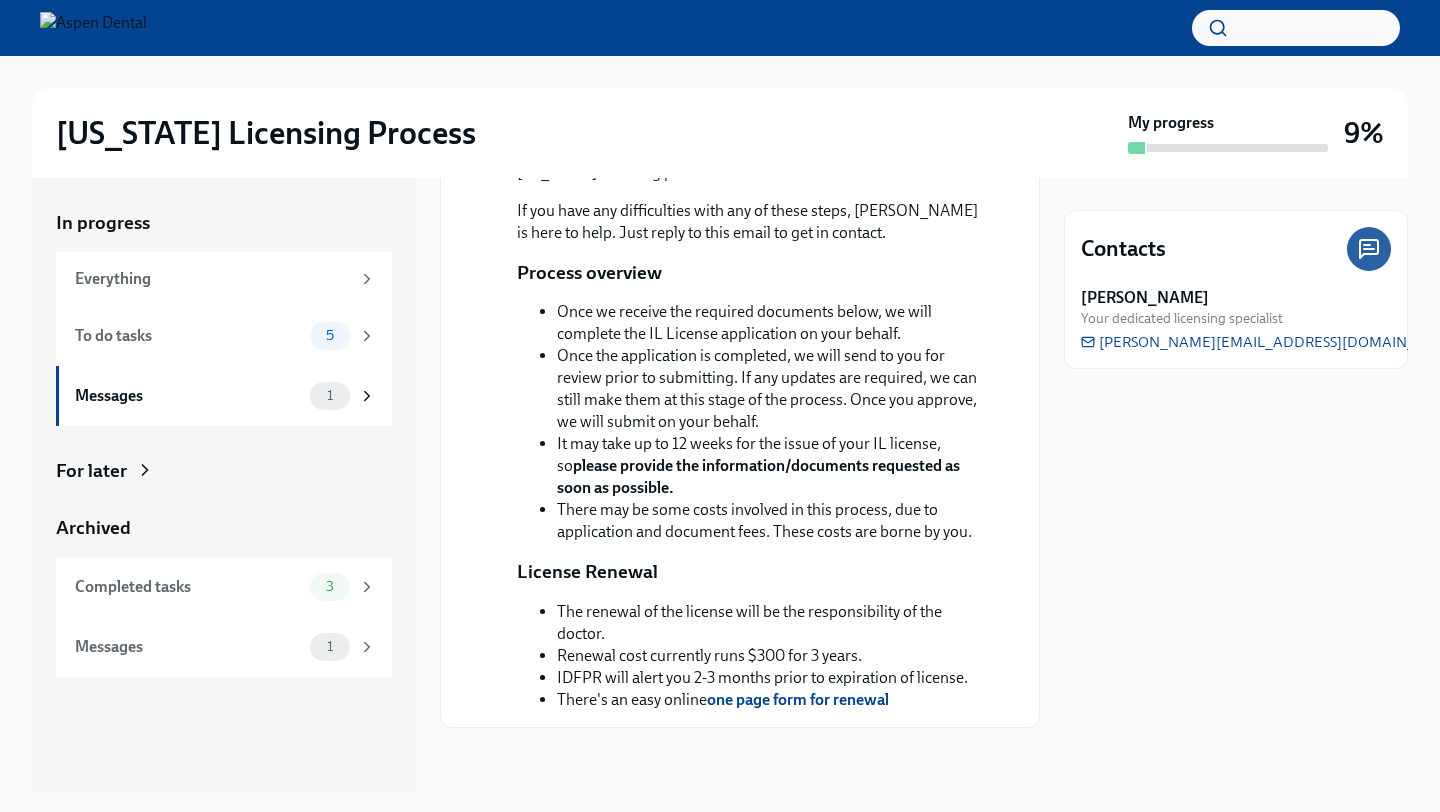 scroll, scrollTop: 406, scrollLeft: 0, axis: vertical 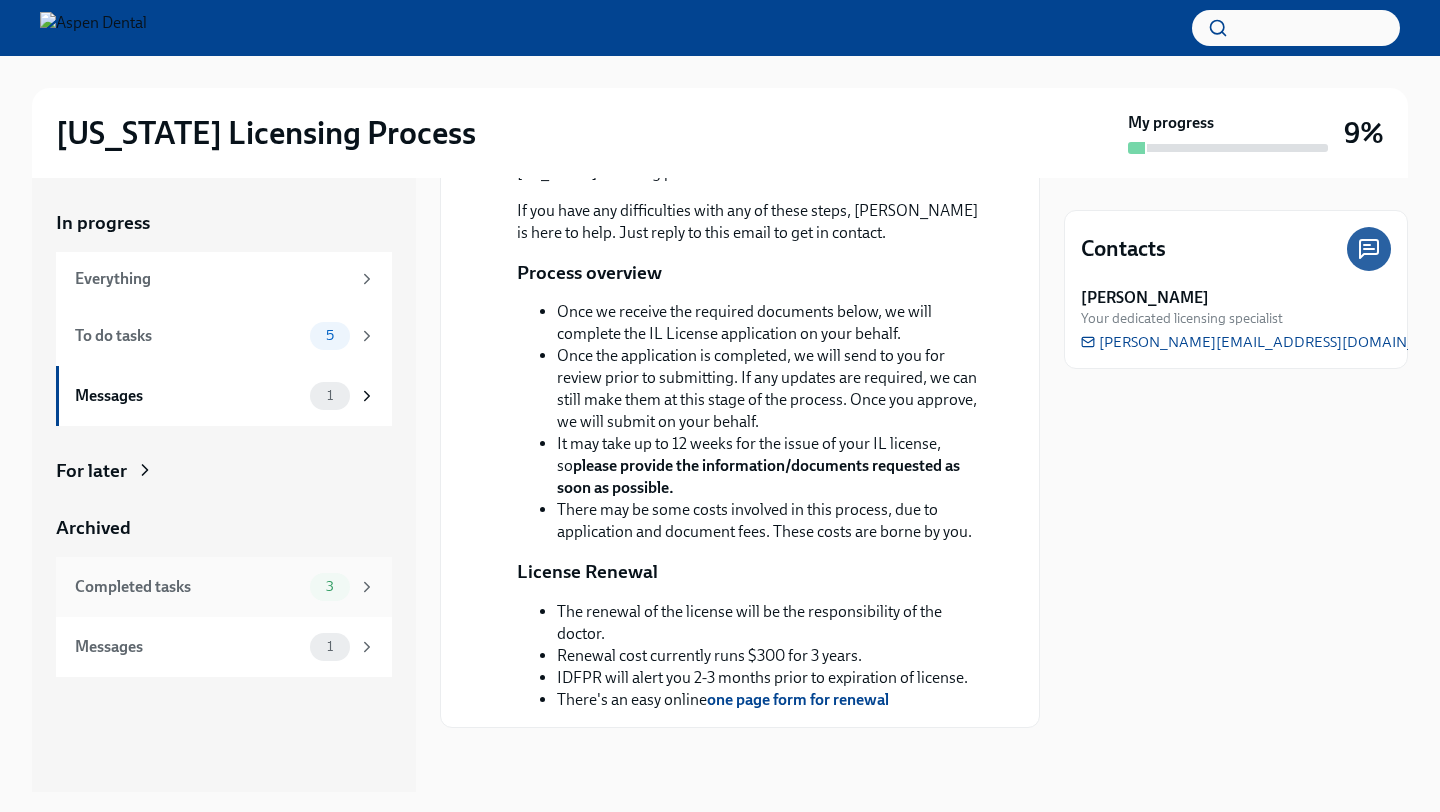 click 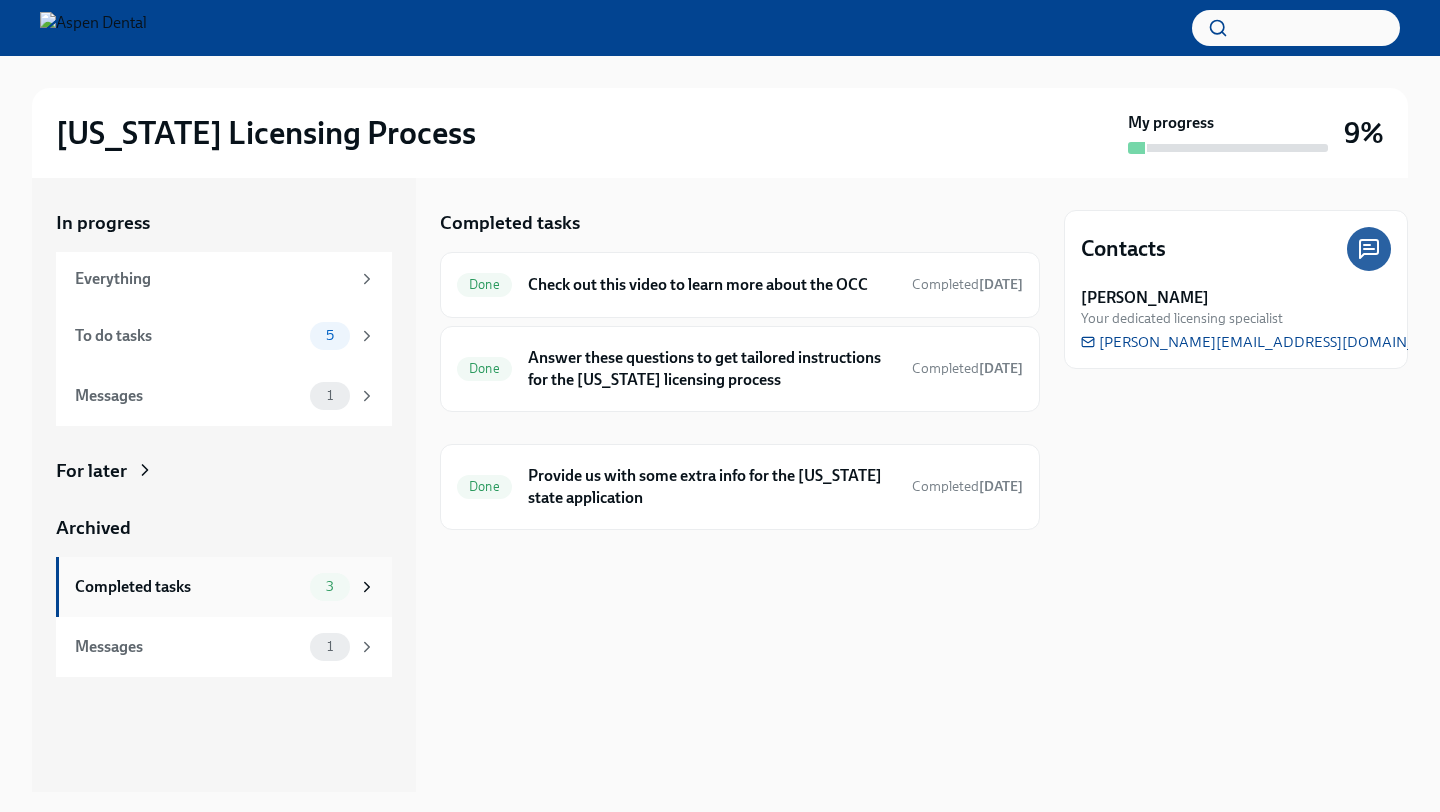 scroll, scrollTop: 0, scrollLeft: 0, axis: both 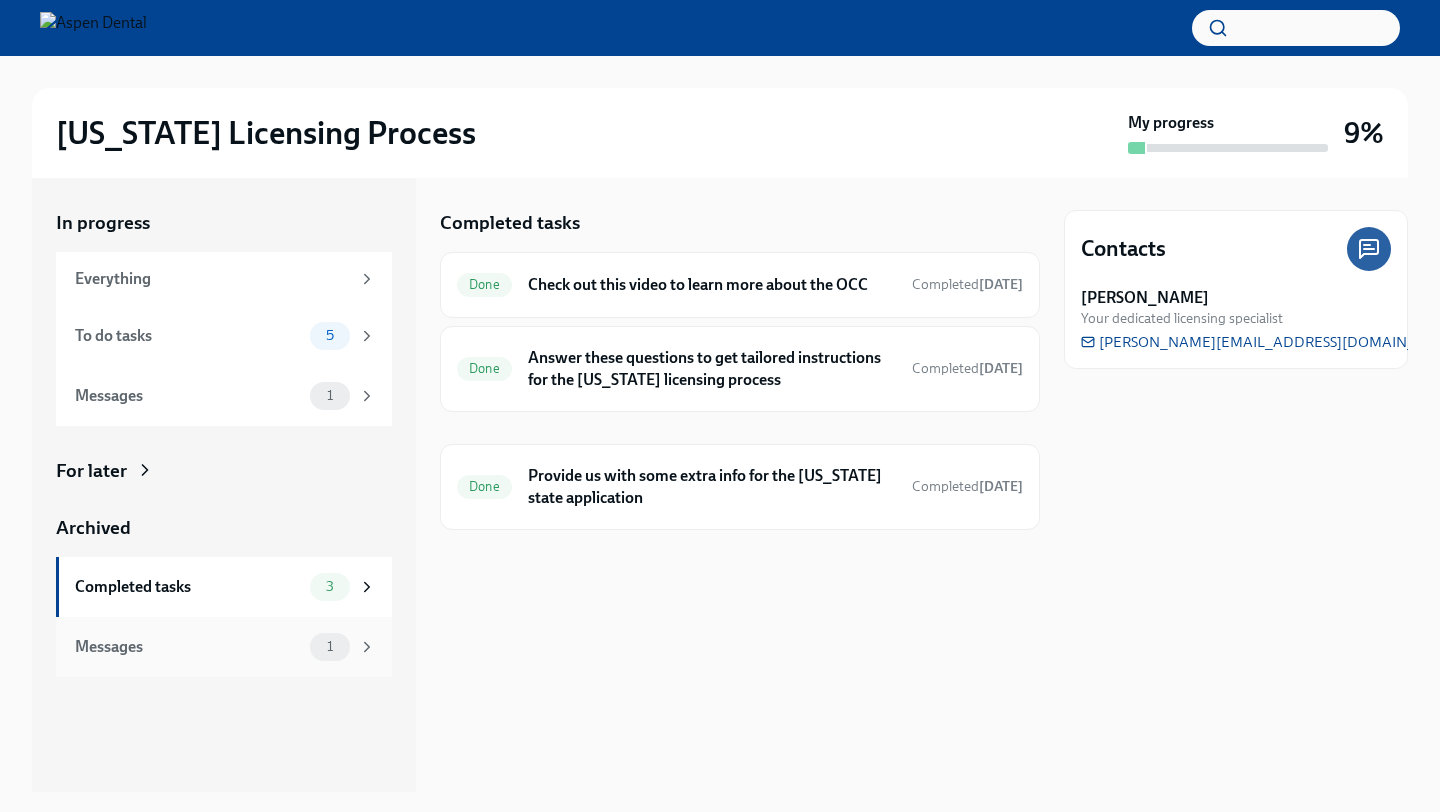 click on "Messages 1" at bounding box center (224, 647) 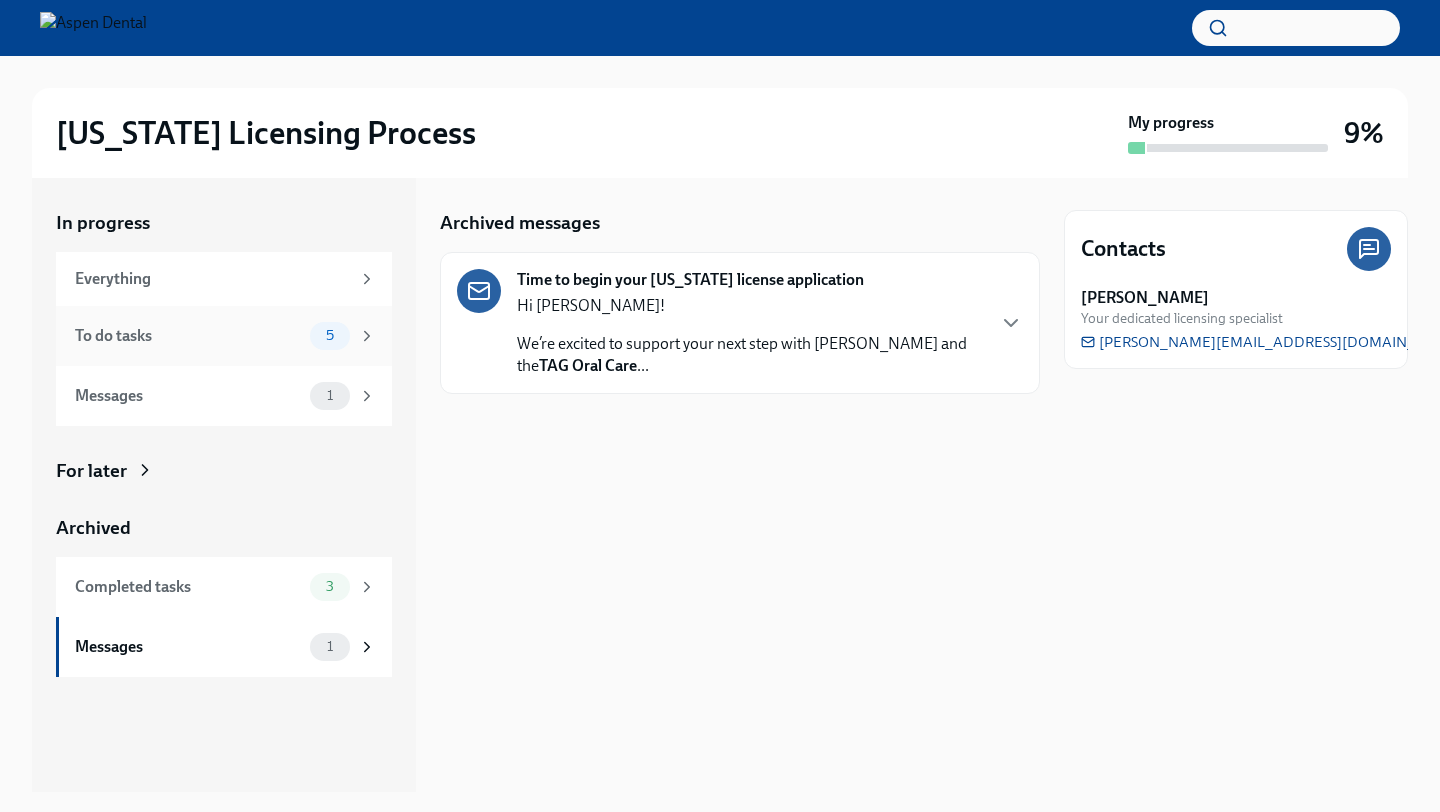 click 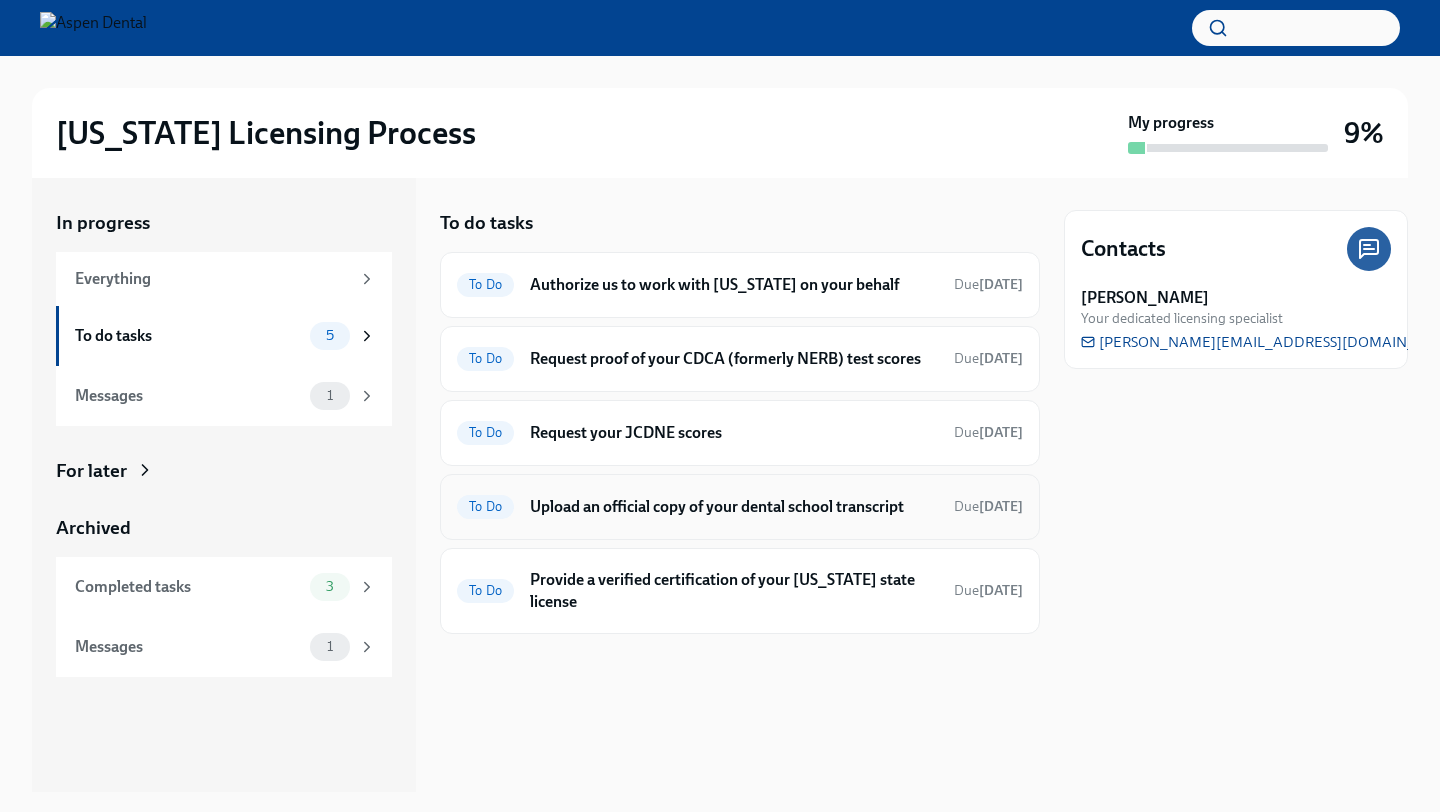 click on "To Do Upload an official copy of your dental school transcript Due  [DATE]" at bounding box center (740, 507) 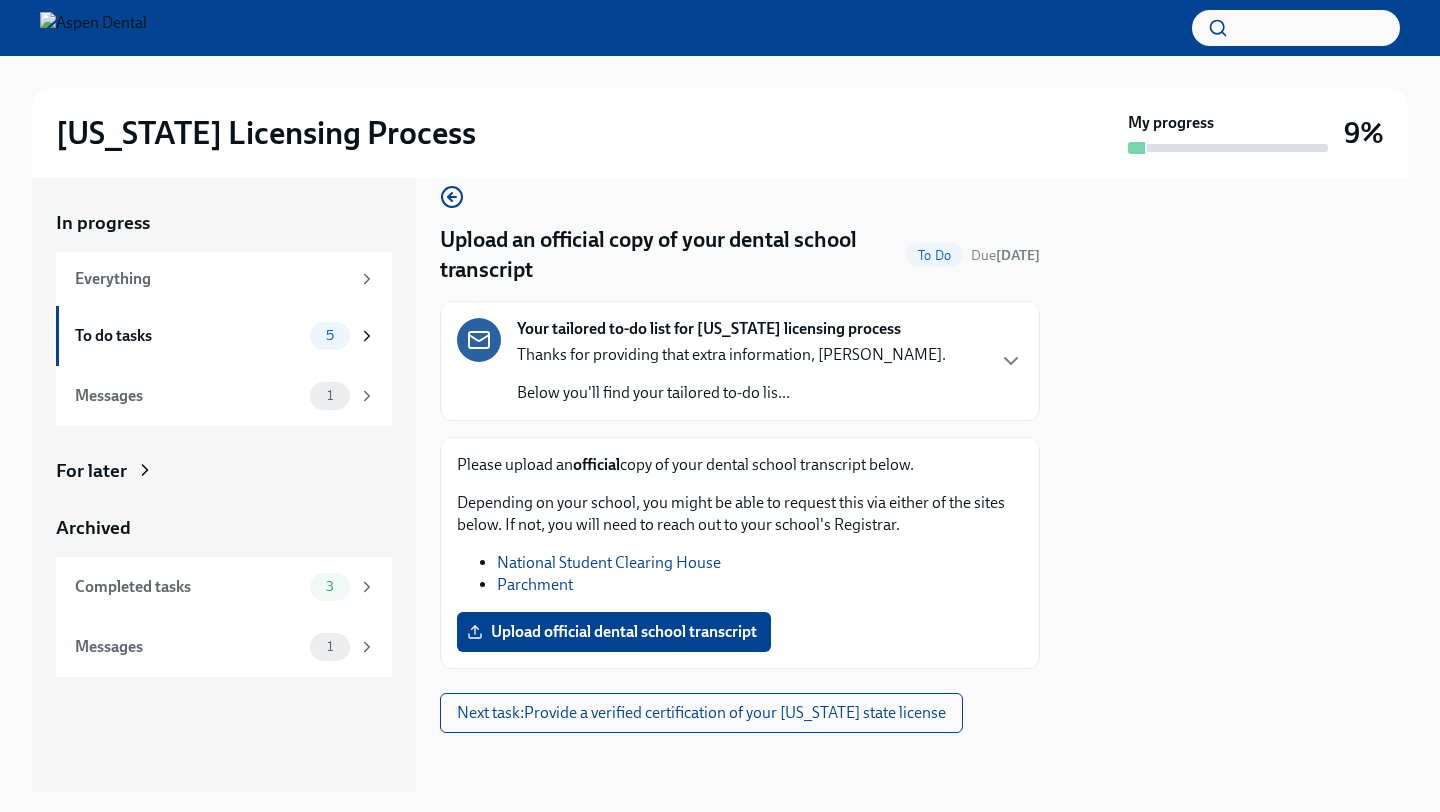 scroll, scrollTop: 30, scrollLeft: 0, axis: vertical 